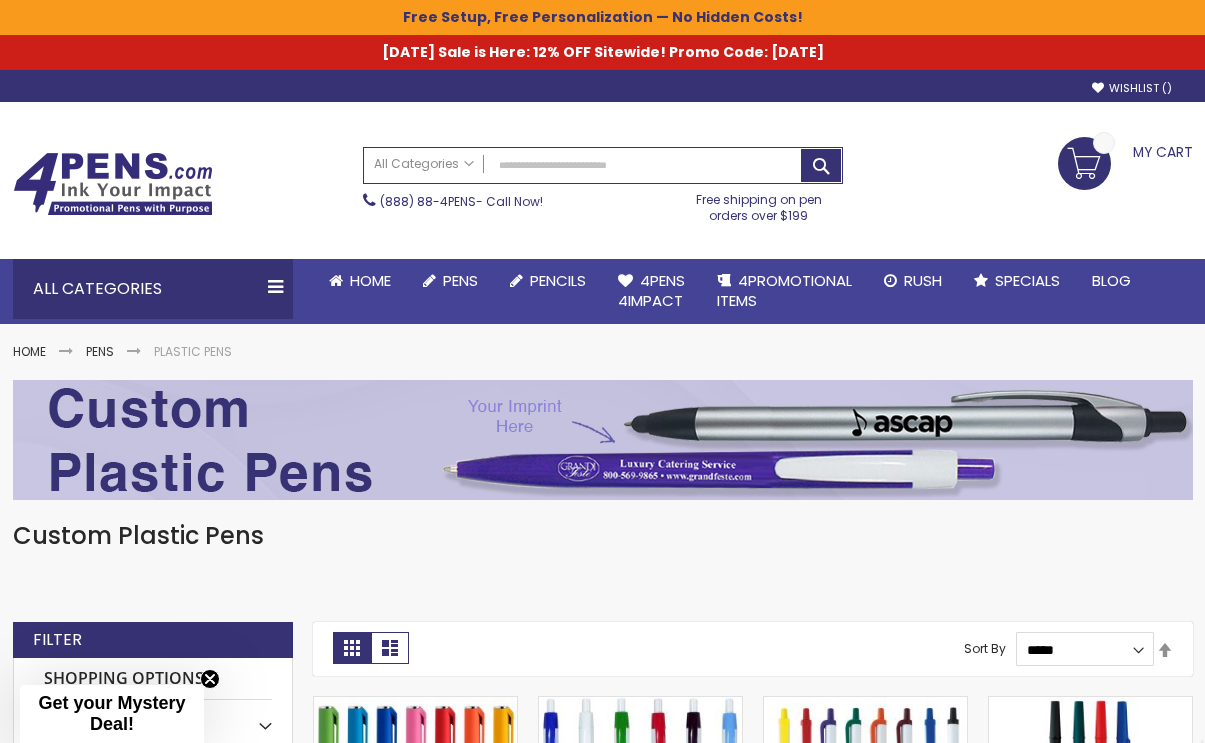 scroll, scrollTop: 0, scrollLeft: 0, axis: both 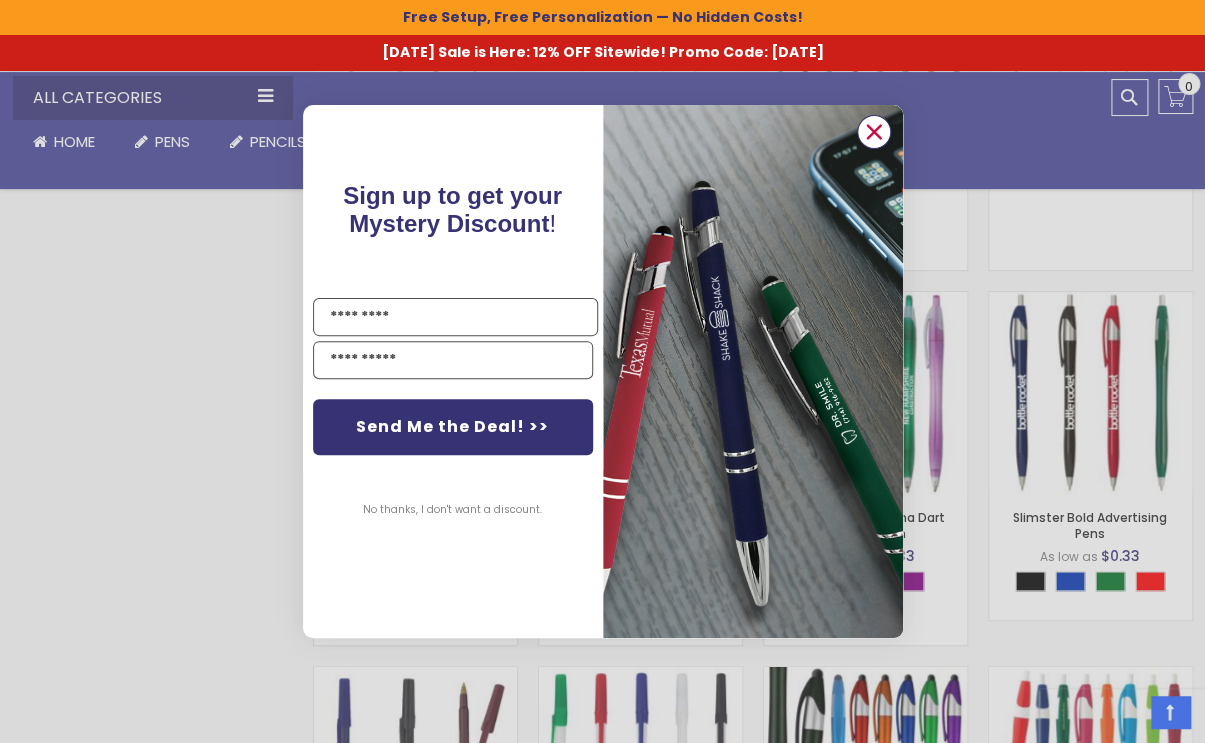 click 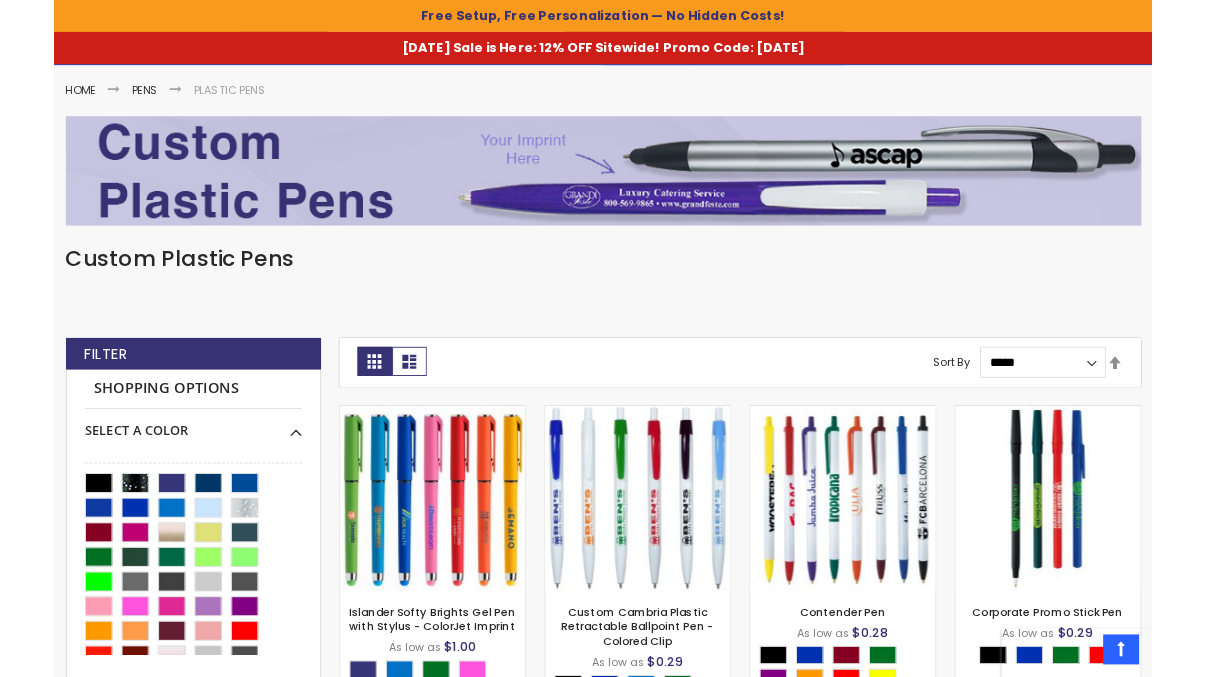 scroll, scrollTop: 181, scrollLeft: 0, axis: vertical 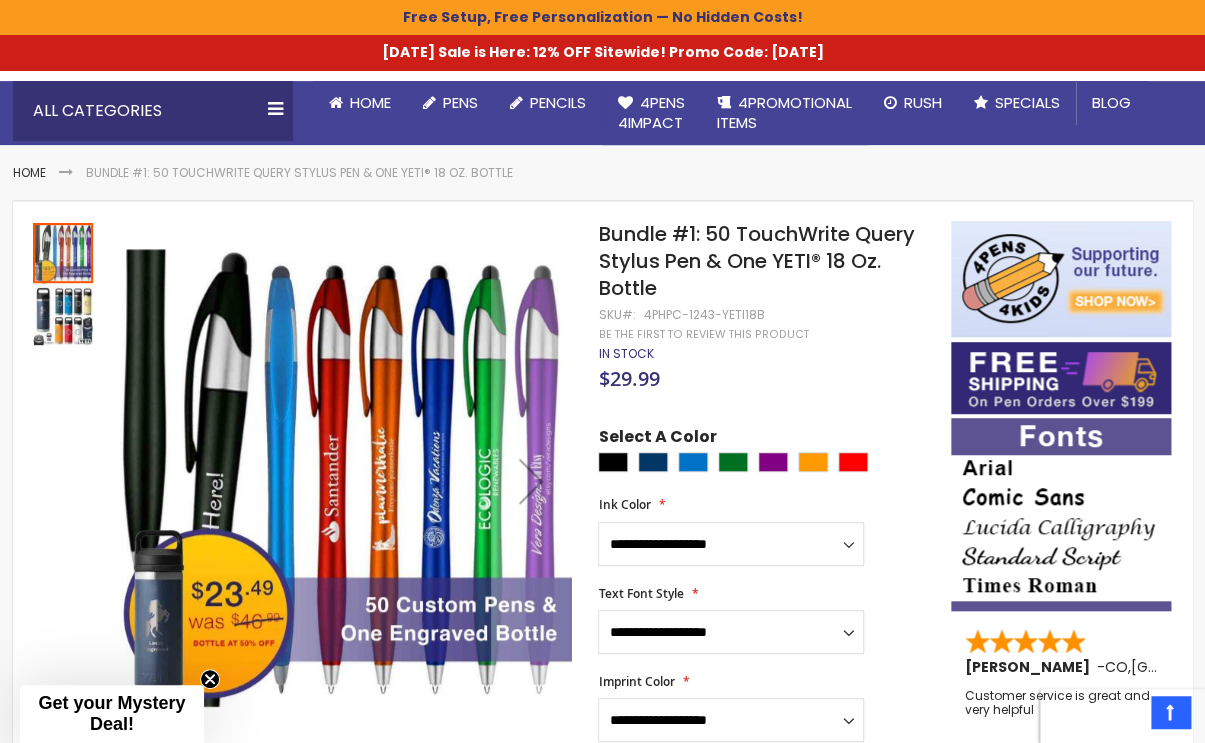 click at bounding box center [63, 315] 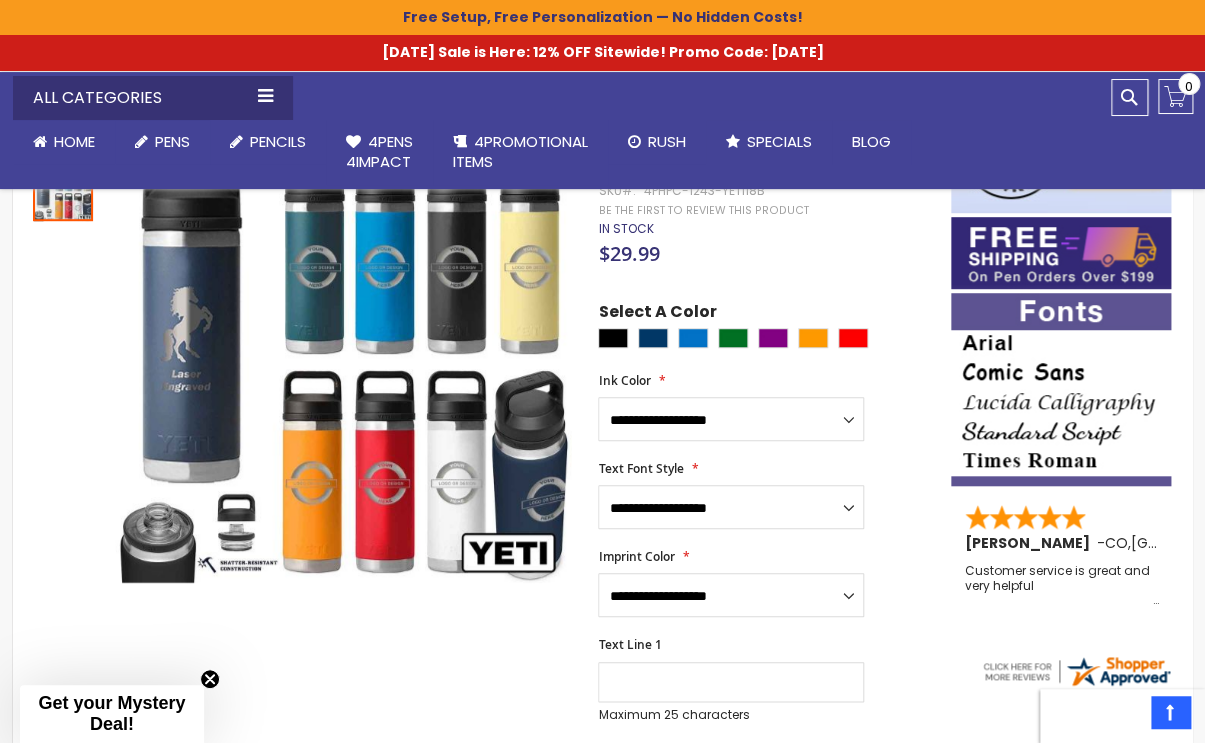 scroll, scrollTop: 272, scrollLeft: 0, axis: vertical 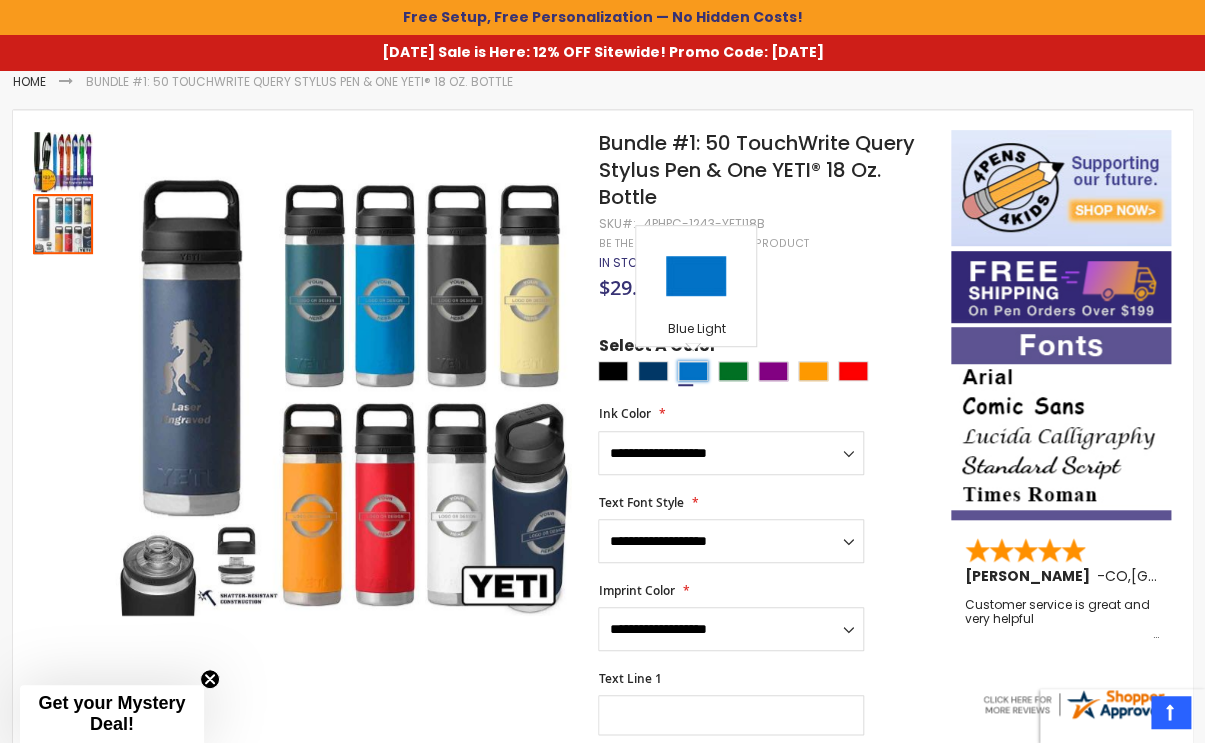 click at bounding box center (693, 371) 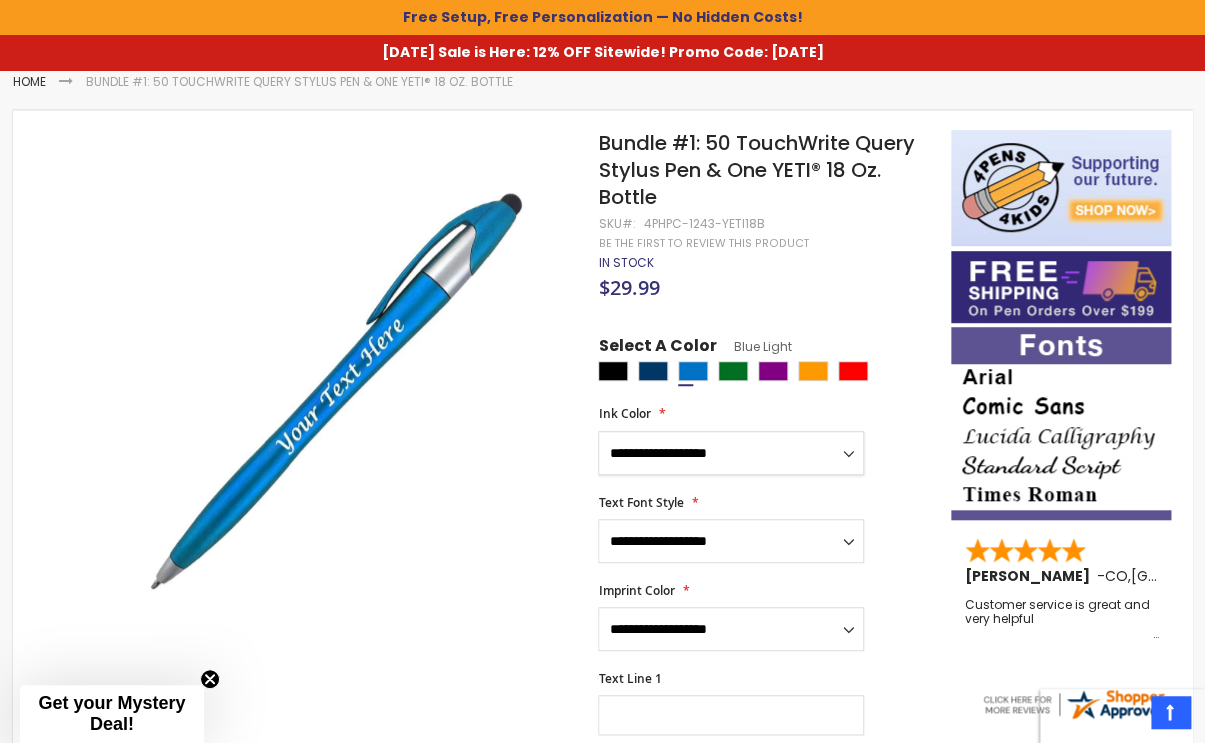 click on "**********" at bounding box center [731, 453] 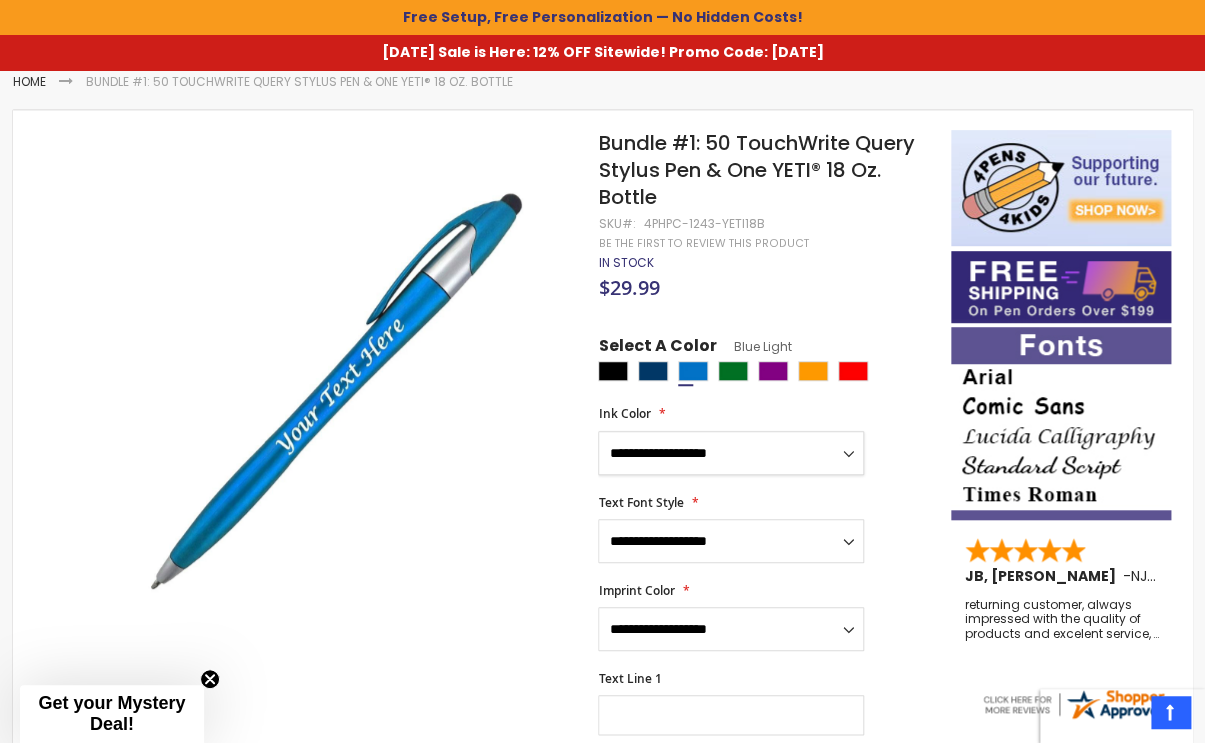 select on "*****" 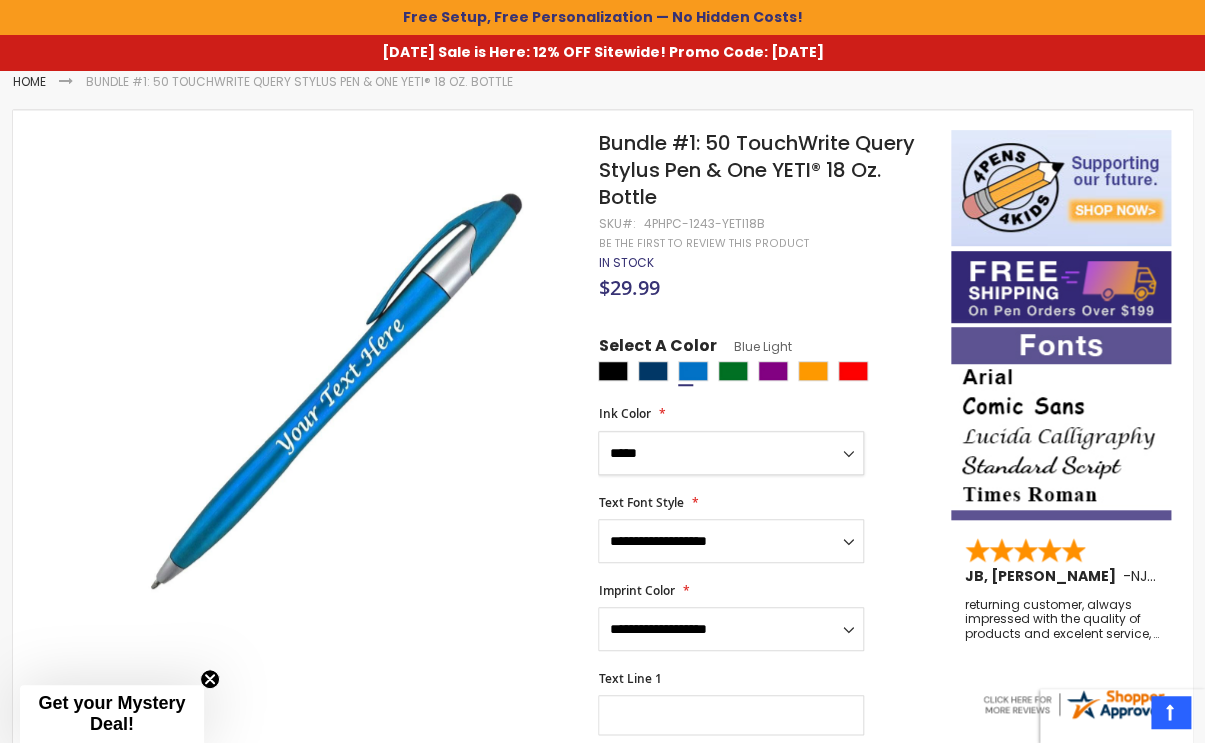 click on "**********" at bounding box center [731, 453] 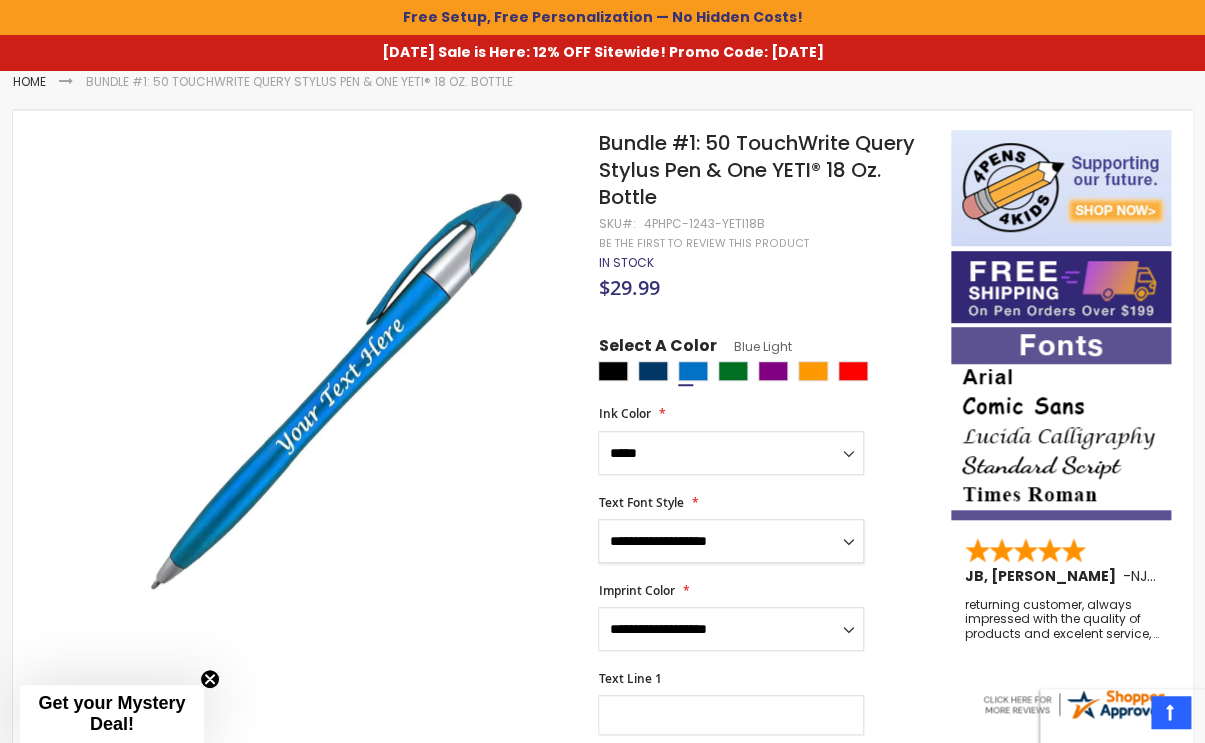 click on "**********" at bounding box center [731, 541] 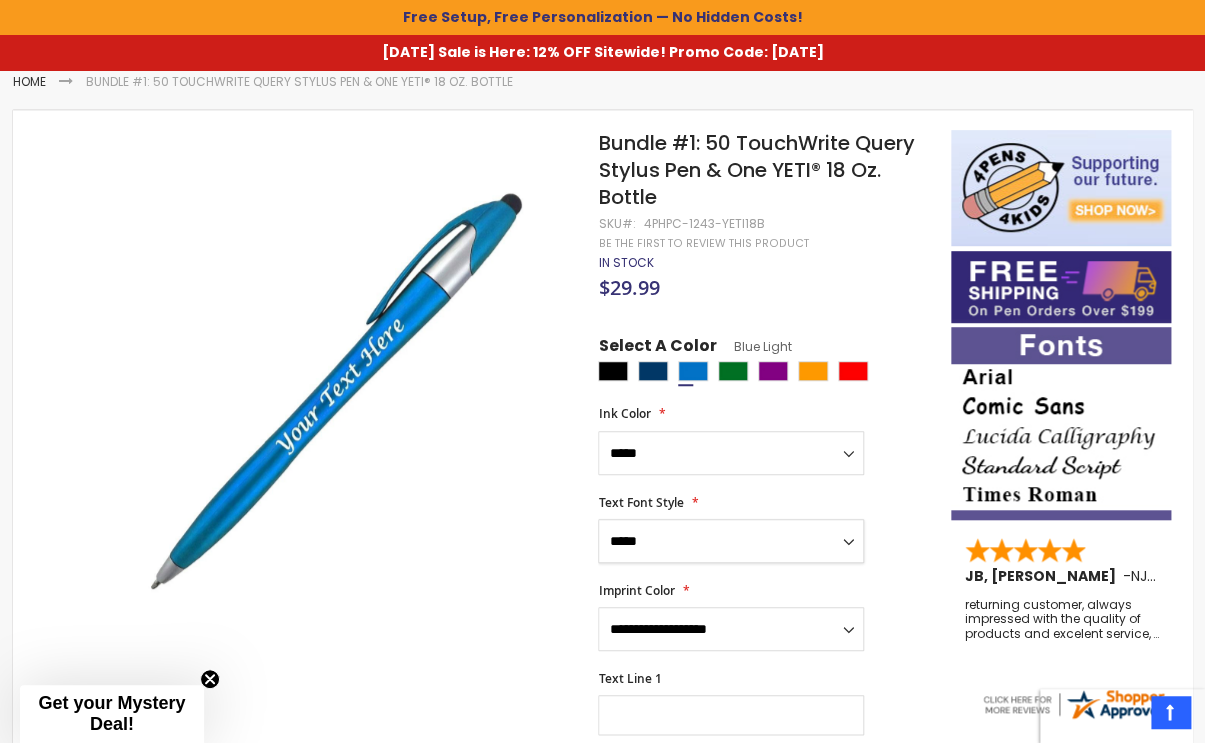 click on "**********" at bounding box center (731, 541) 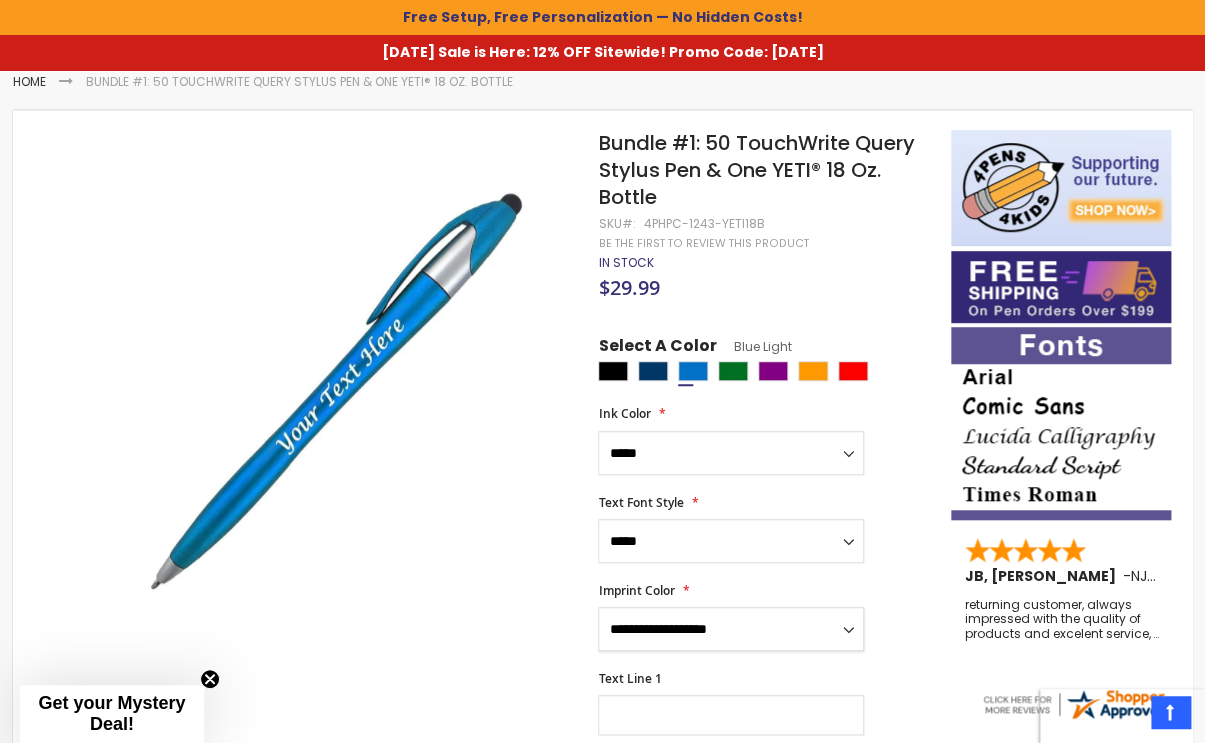 click on "**********" at bounding box center (731, 629) 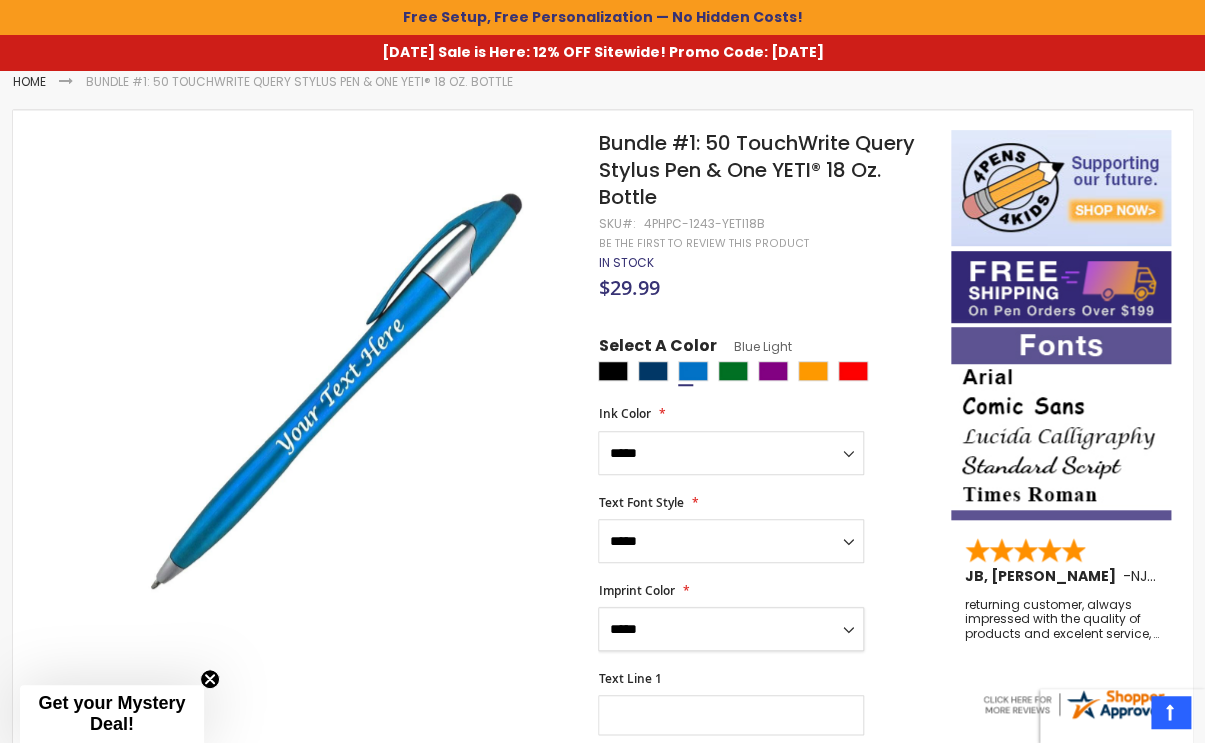 click on "**********" at bounding box center [731, 629] 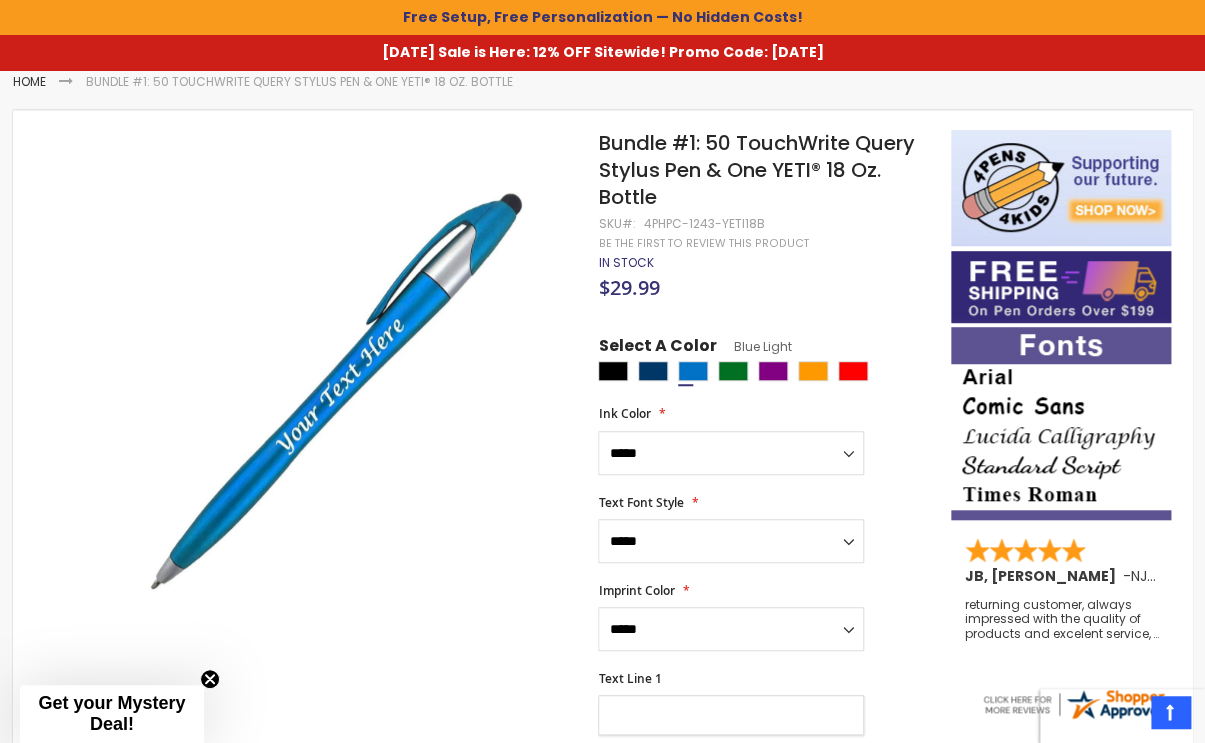 click on "Text Line 1" at bounding box center (731, 715) 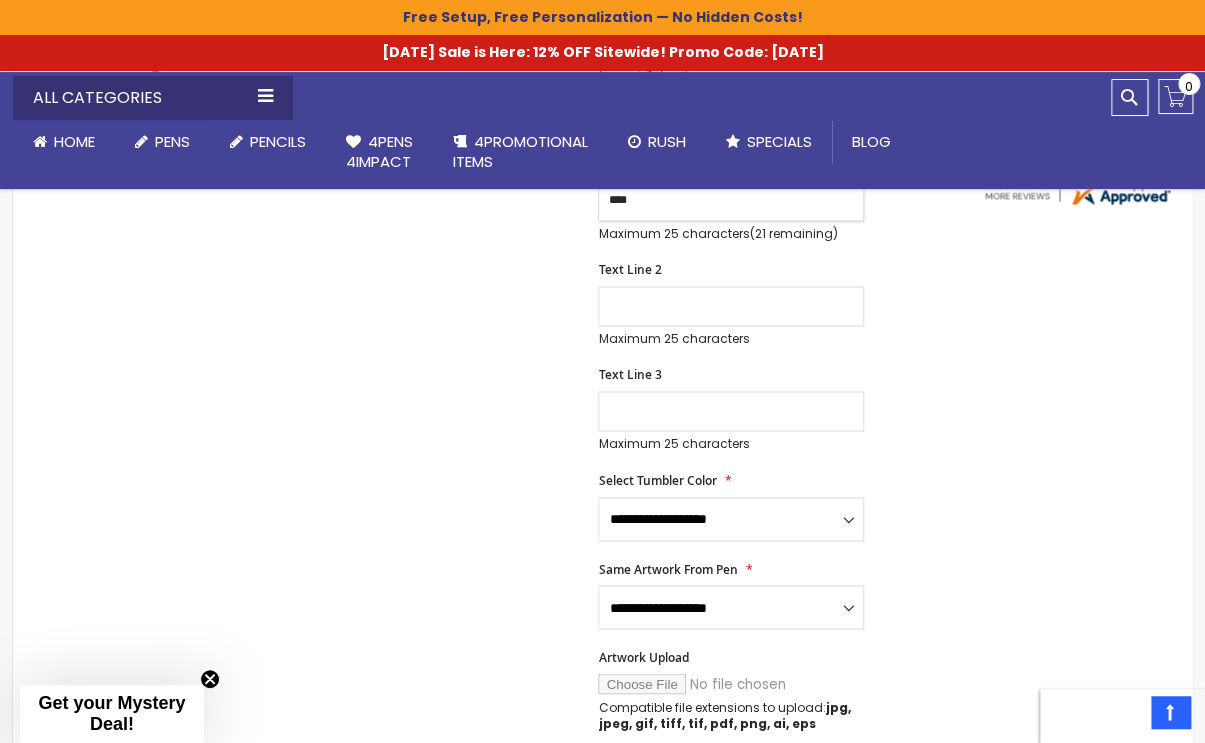 scroll, scrollTop: 818, scrollLeft: 0, axis: vertical 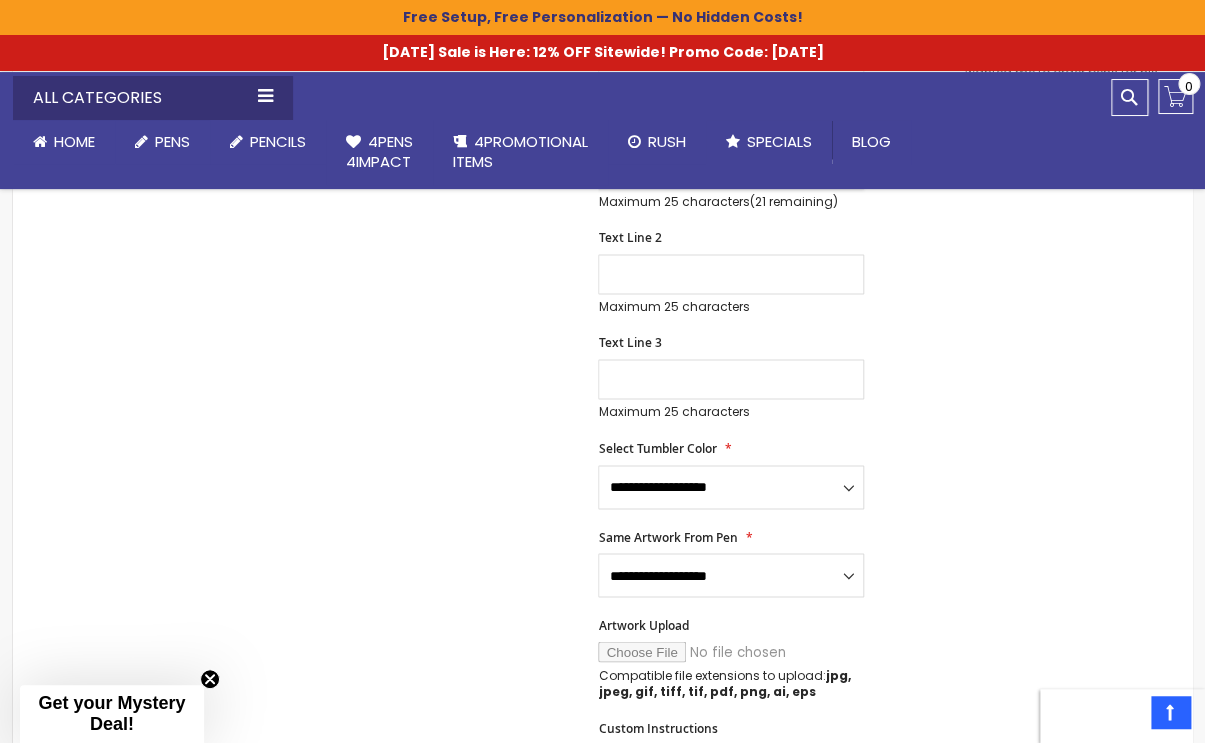 type on "****" 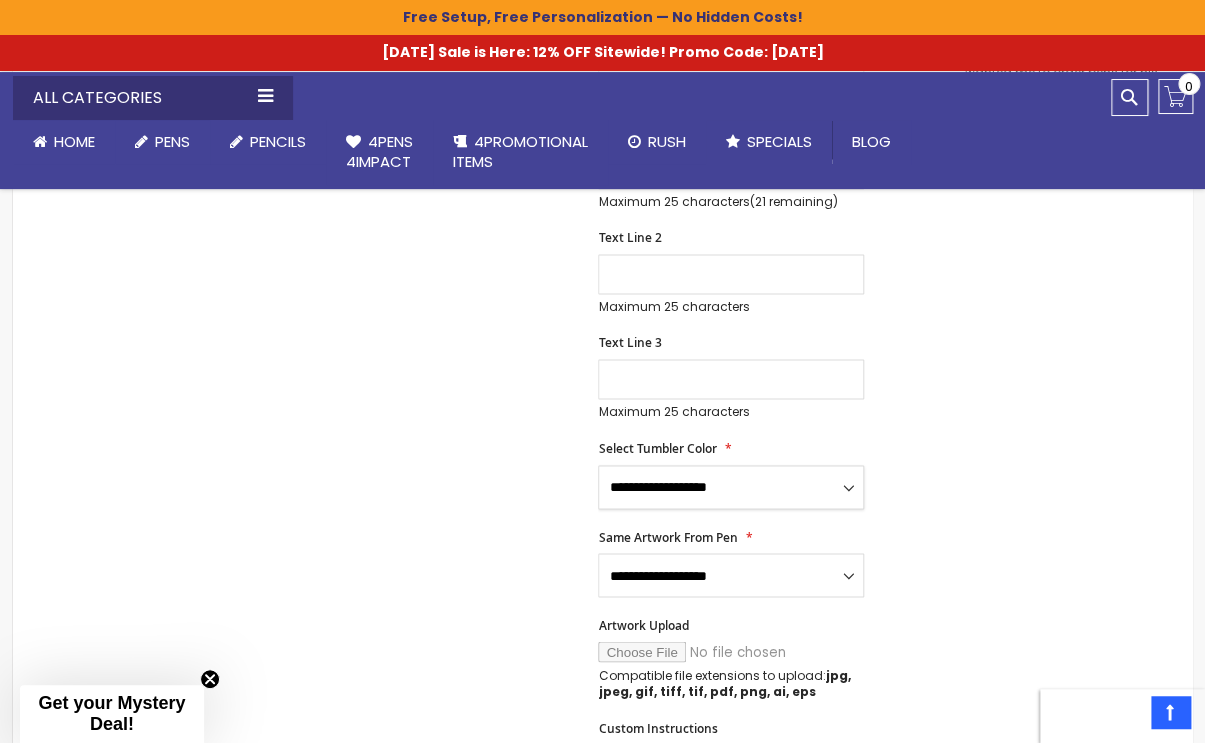 click on "**********" at bounding box center (731, 487) 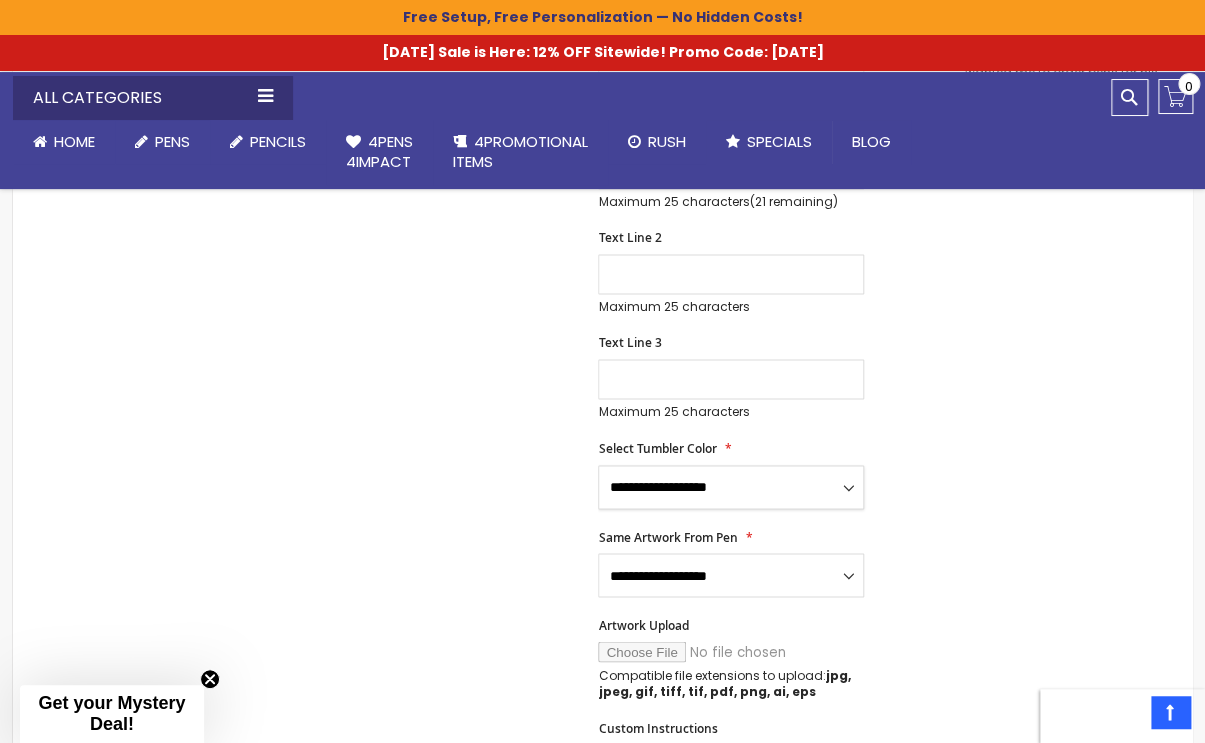 select on "*****" 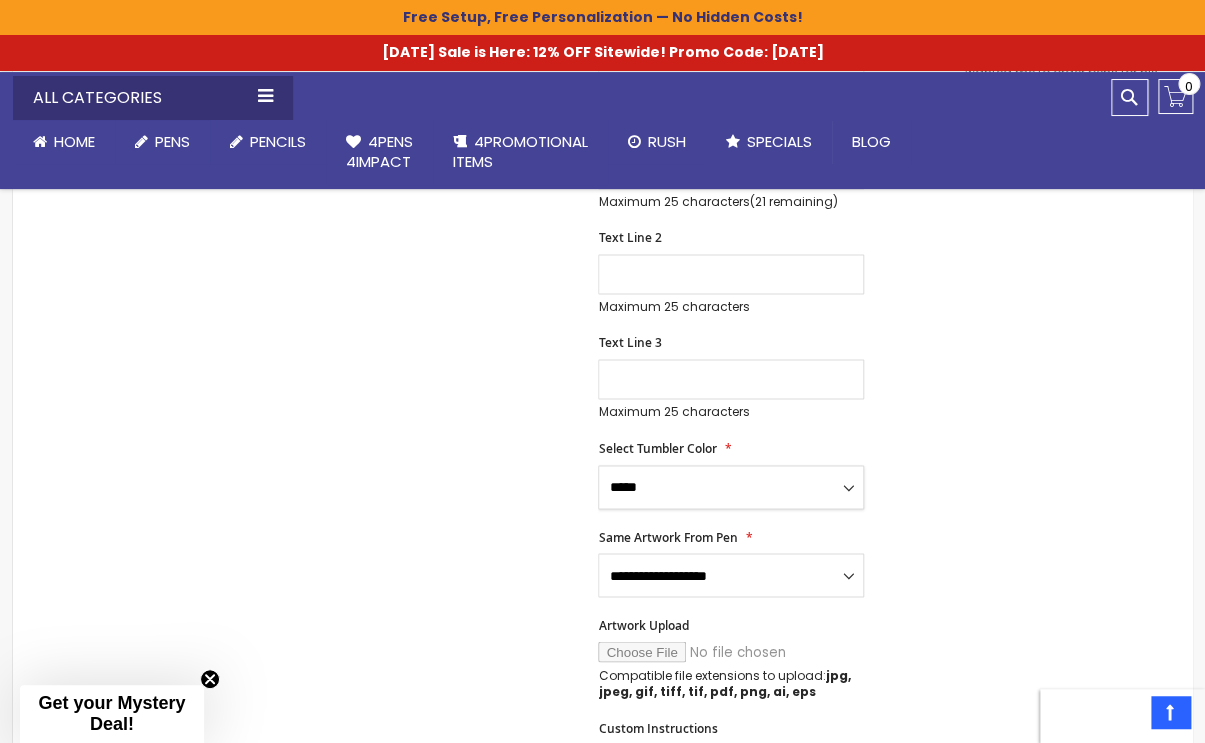 click on "**********" at bounding box center (731, 487) 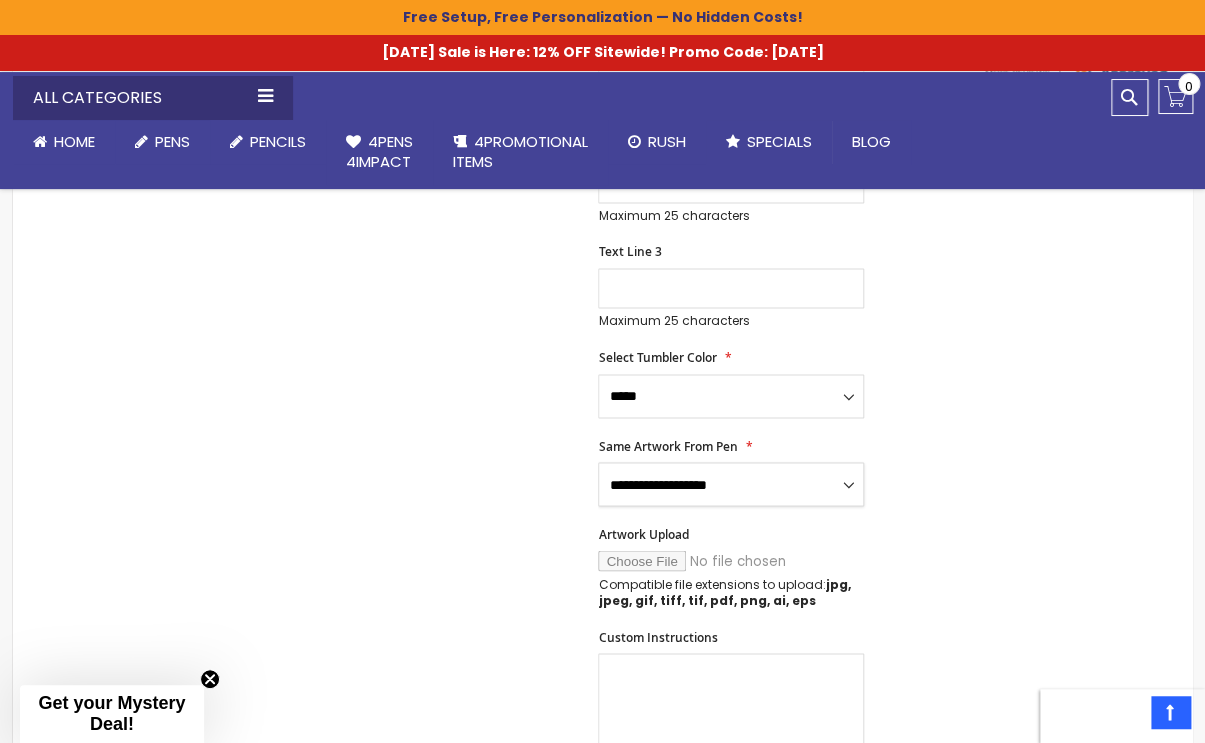 click on "**********" at bounding box center (731, 484) 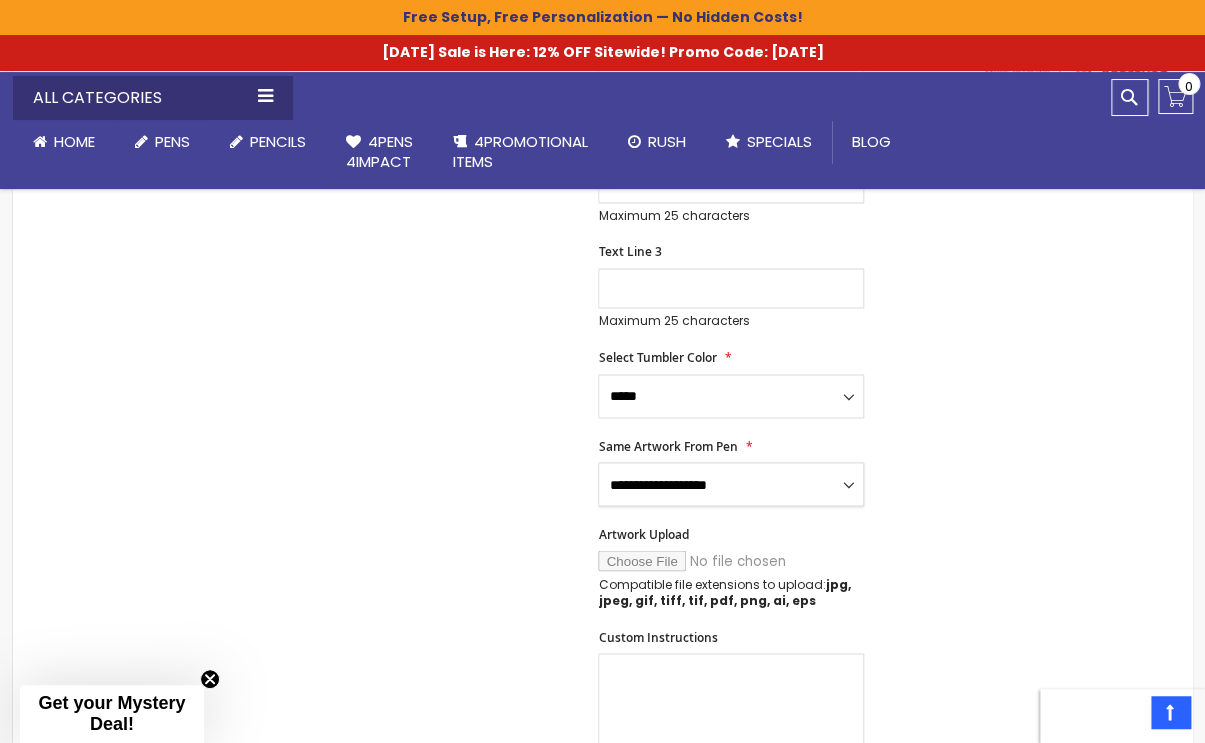 select on "*****" 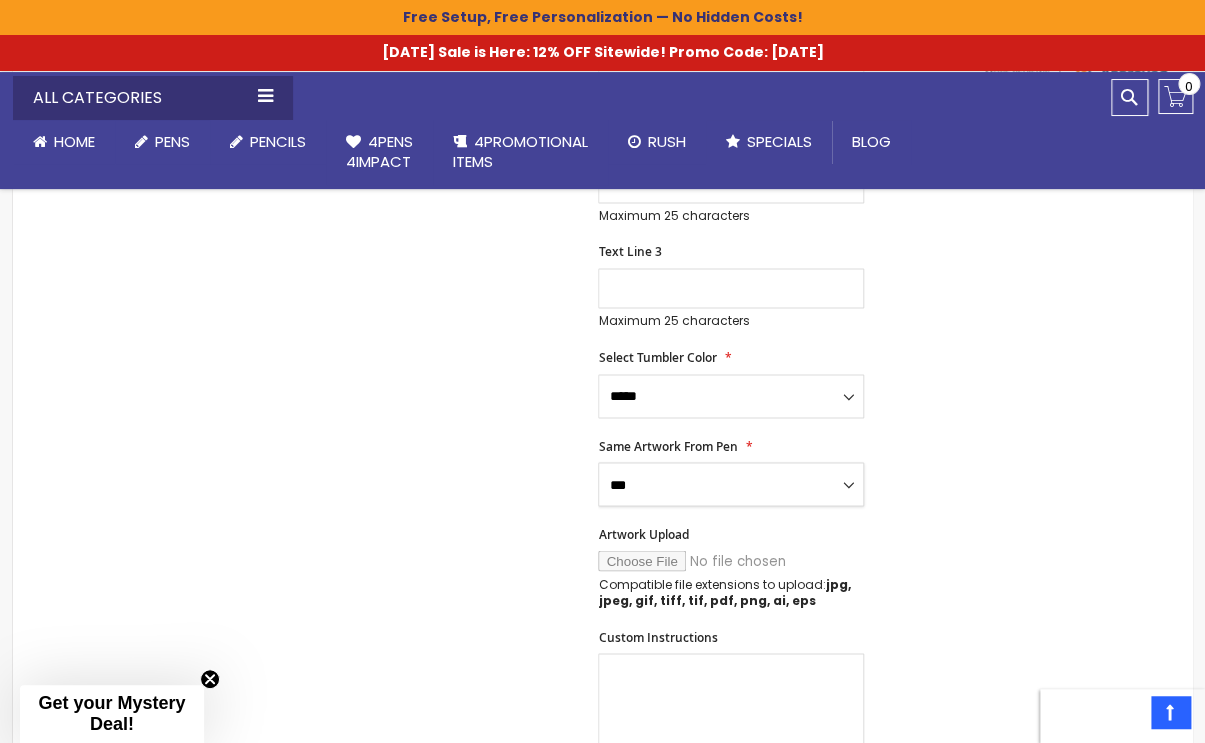 click on "**********" at bounding box center [731, 484] 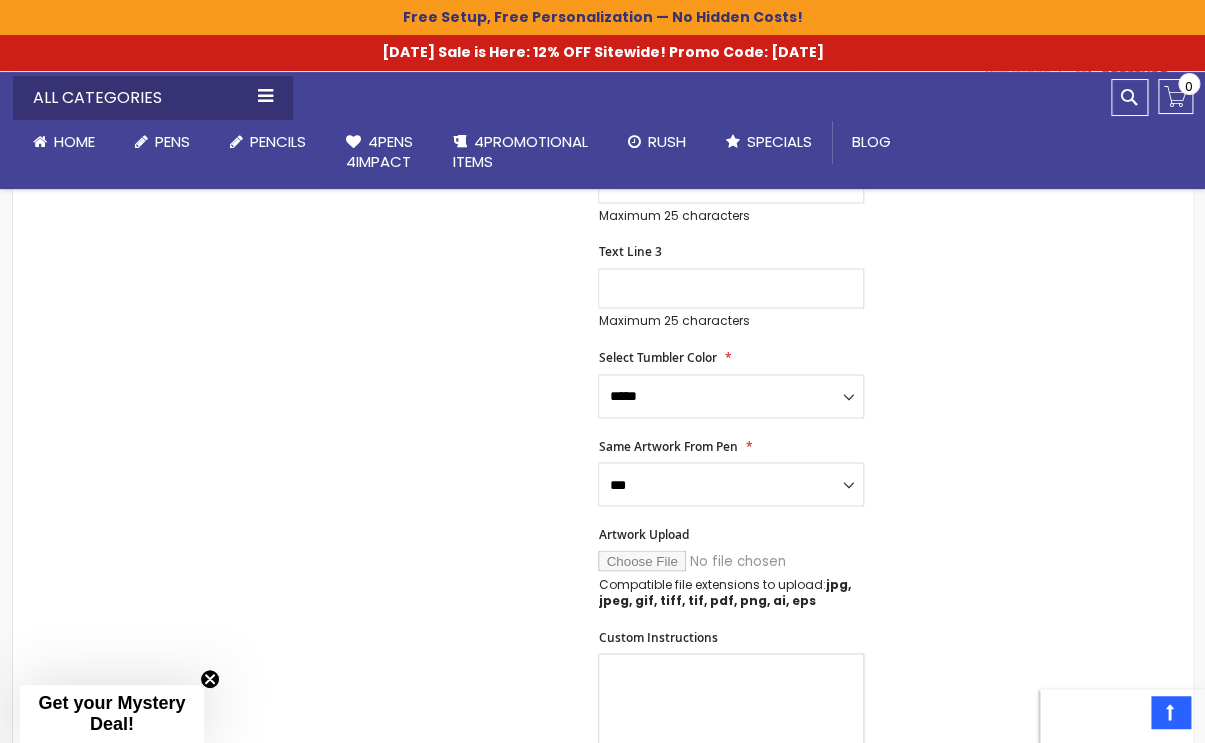 click on "Custom Instructions" at bounding box center [731, 704] 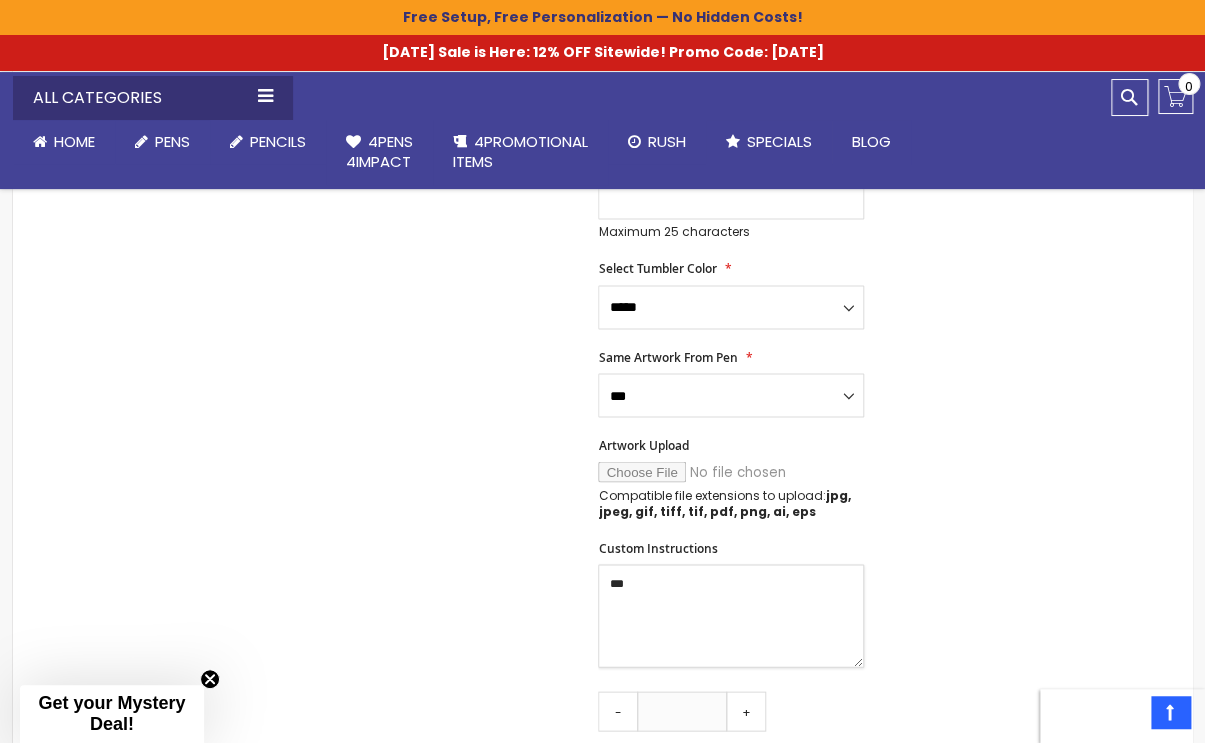 scroll, scrollTop: 1272, scrollLeft: 0, axis: vertical 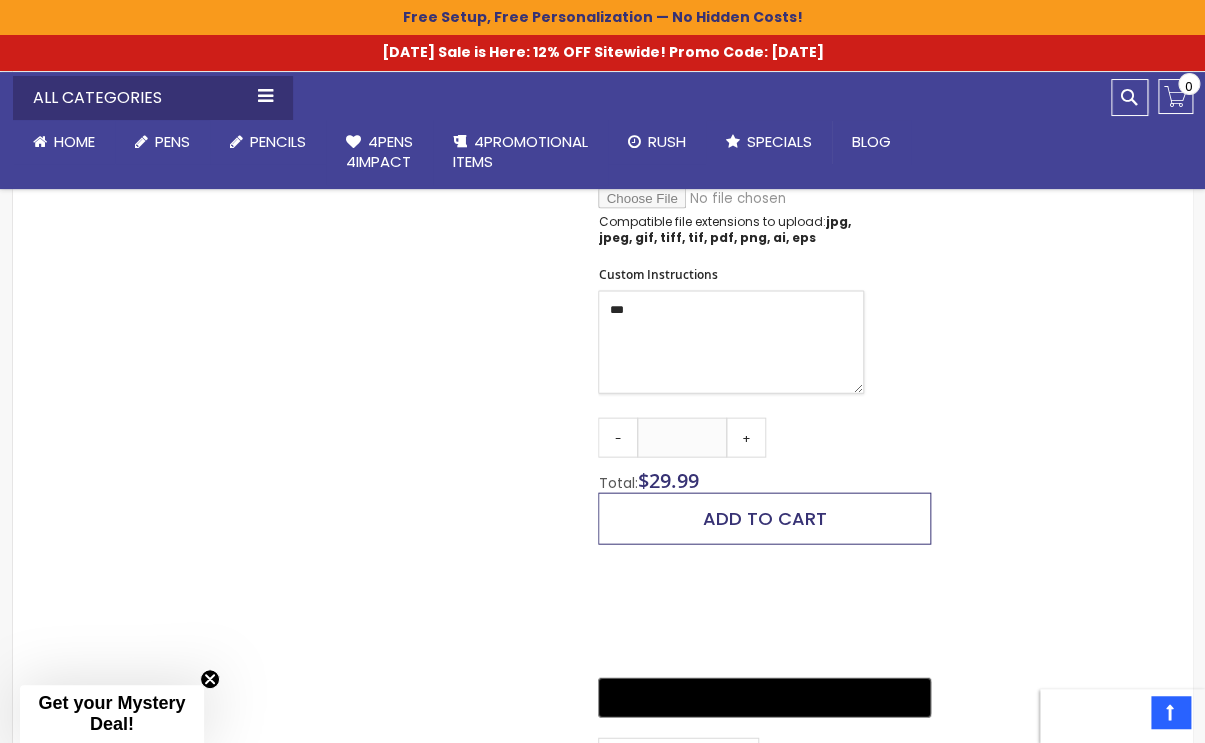 type on "***" 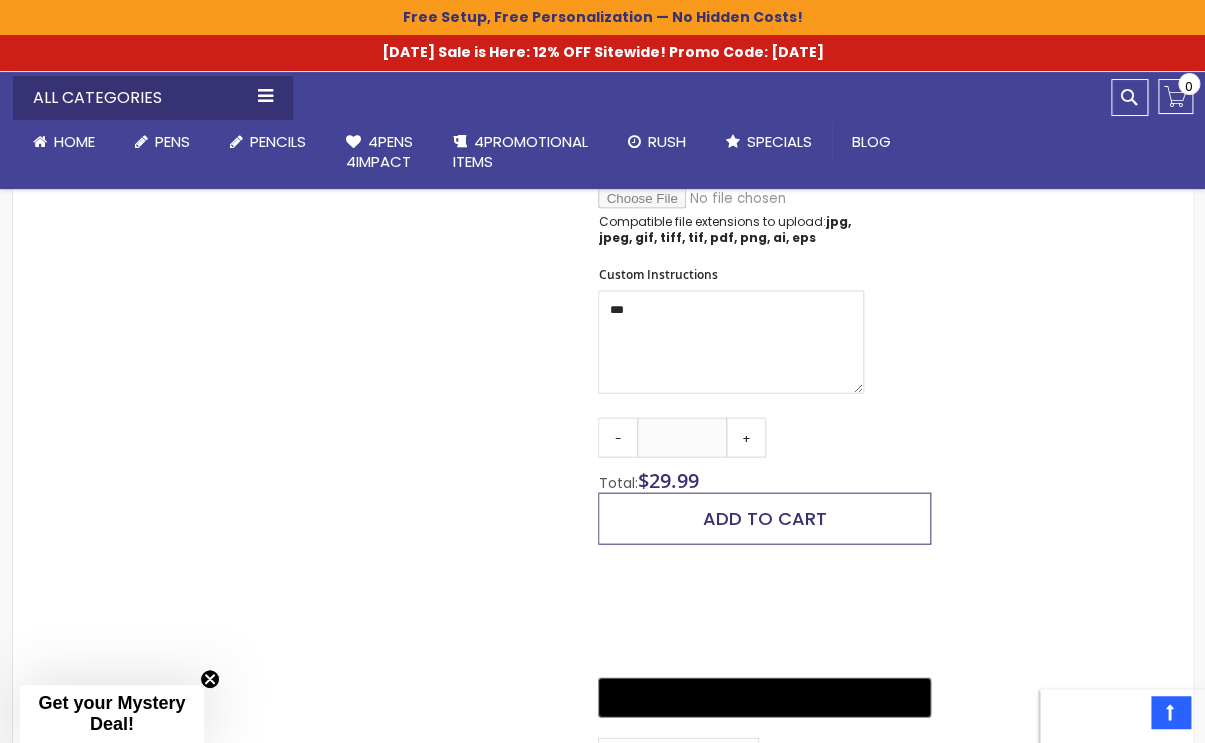 click on "Add to Cart" at bounding box center [765, 517] 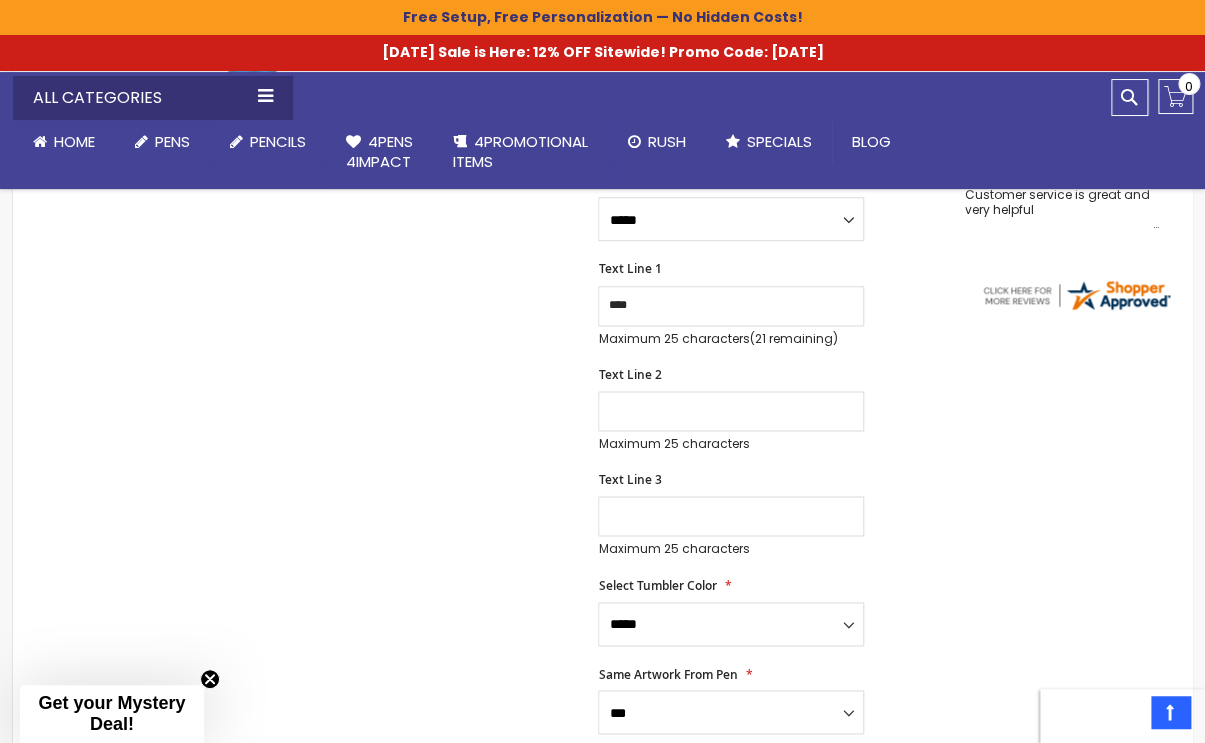 scroll, scrollTop: 586, scrollLeft: 0, axis: vertical 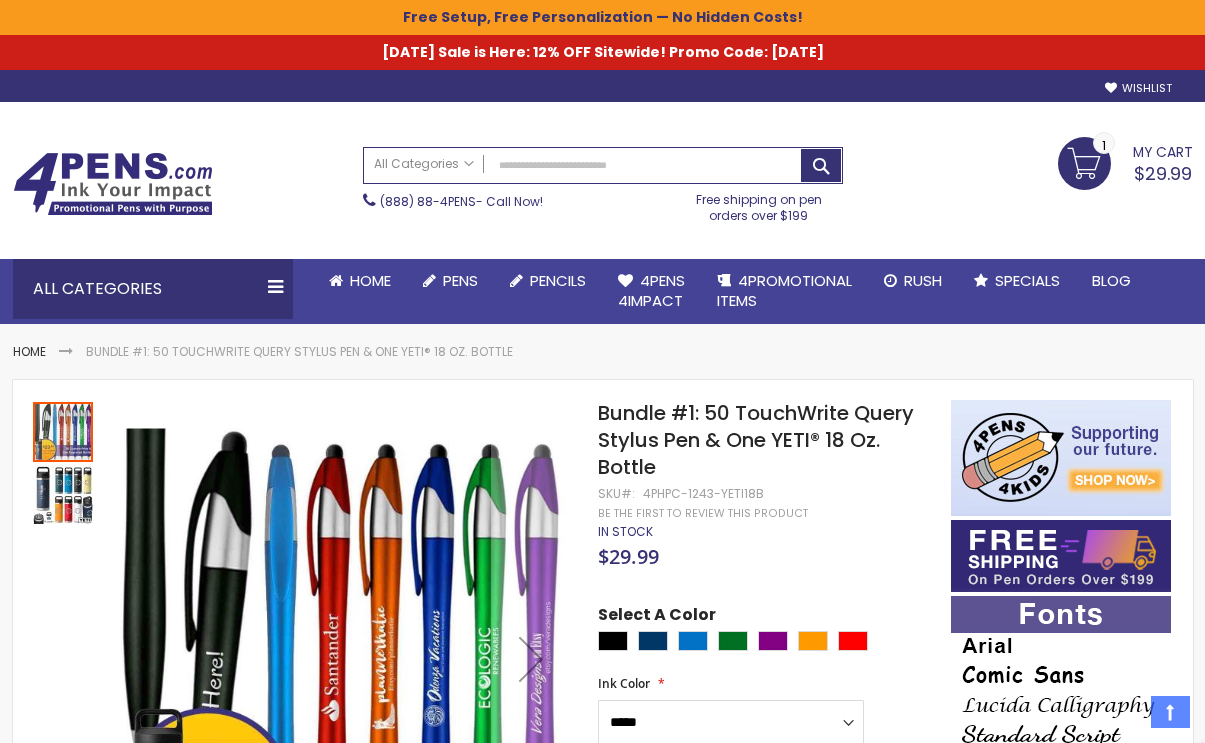 select on "*****" 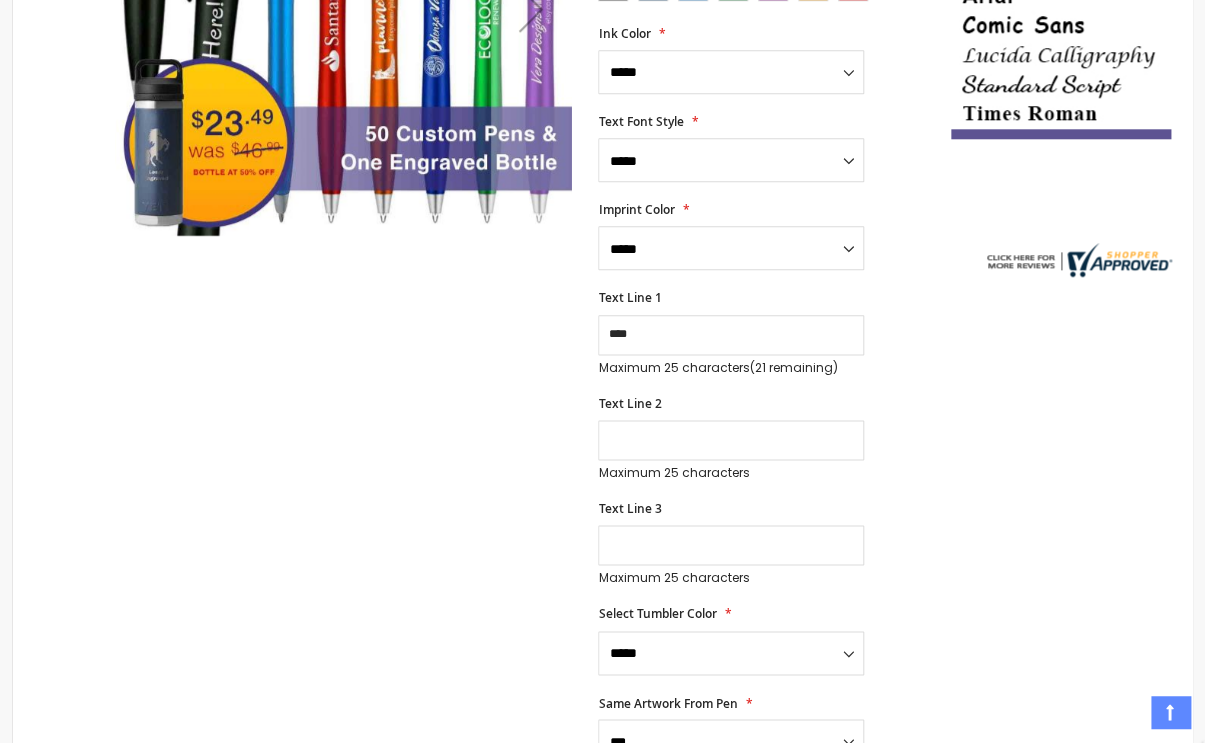 scroll, scrollTop: 0, scrollLeft: 0, axis: both 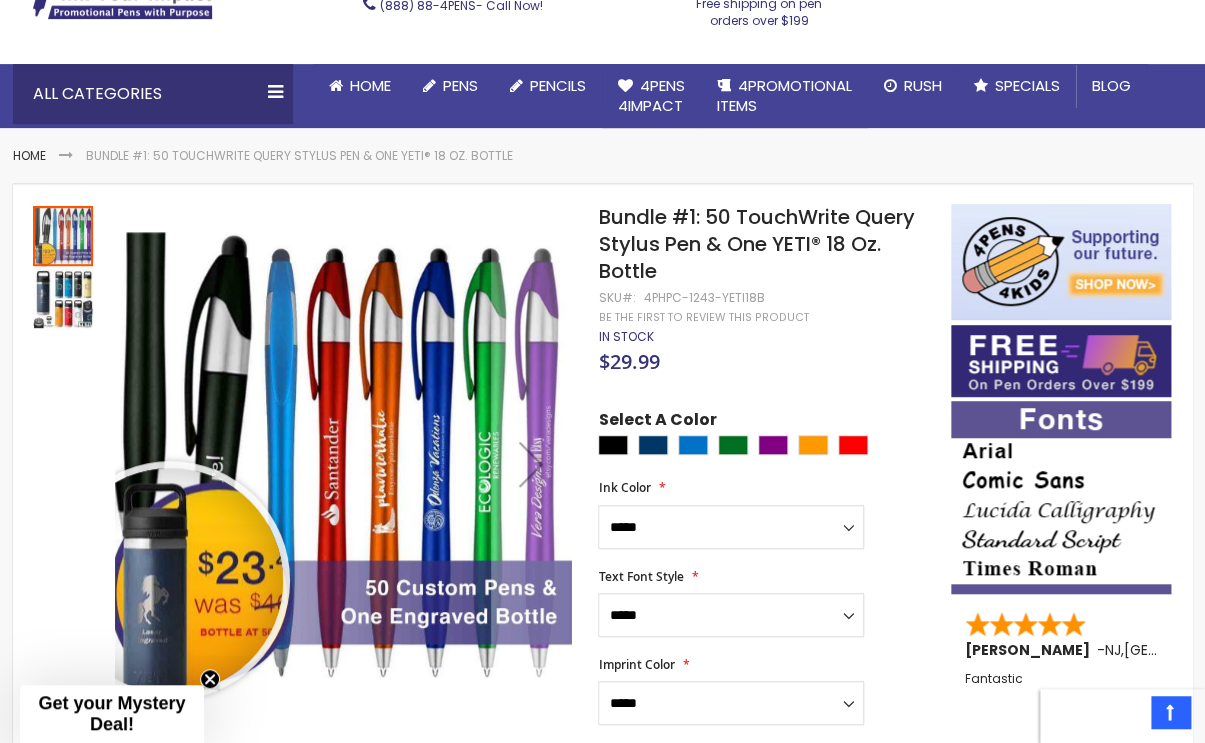 click at bounding box center [170, 580] 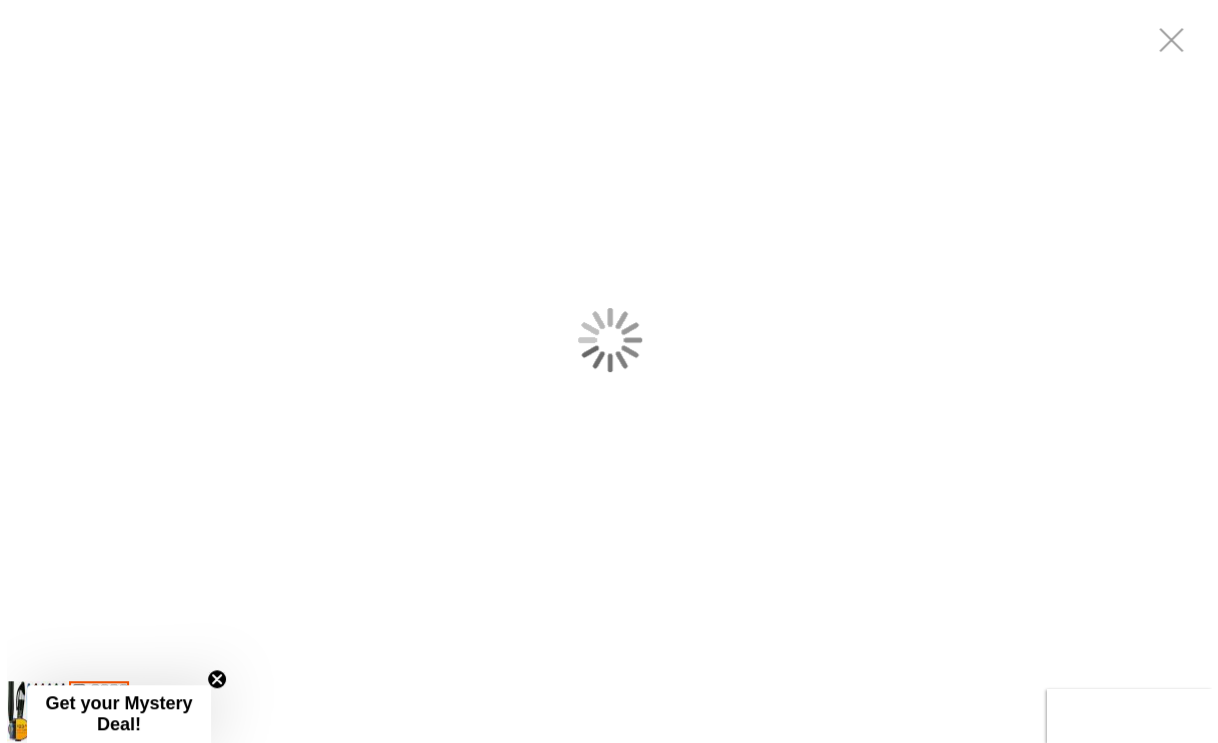 scroll, scrollTop: 0, scrollLeft: 0, axis: both 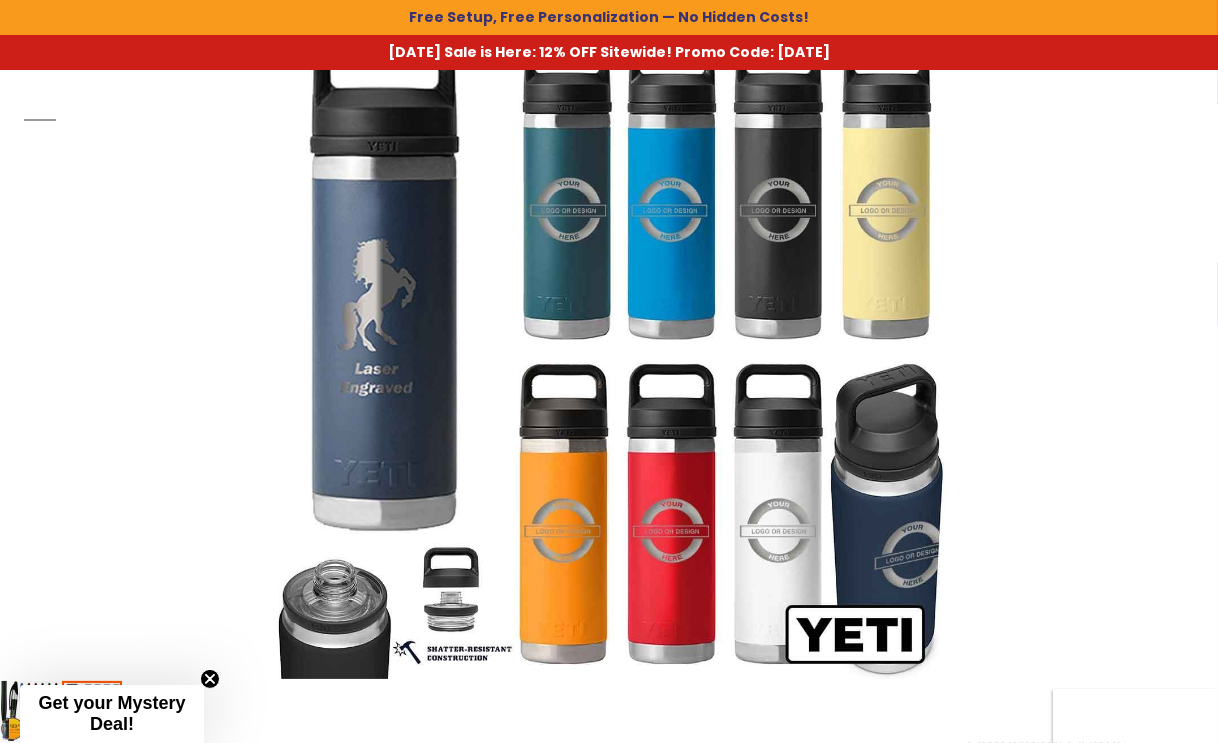click at bounding box center [609, 339] 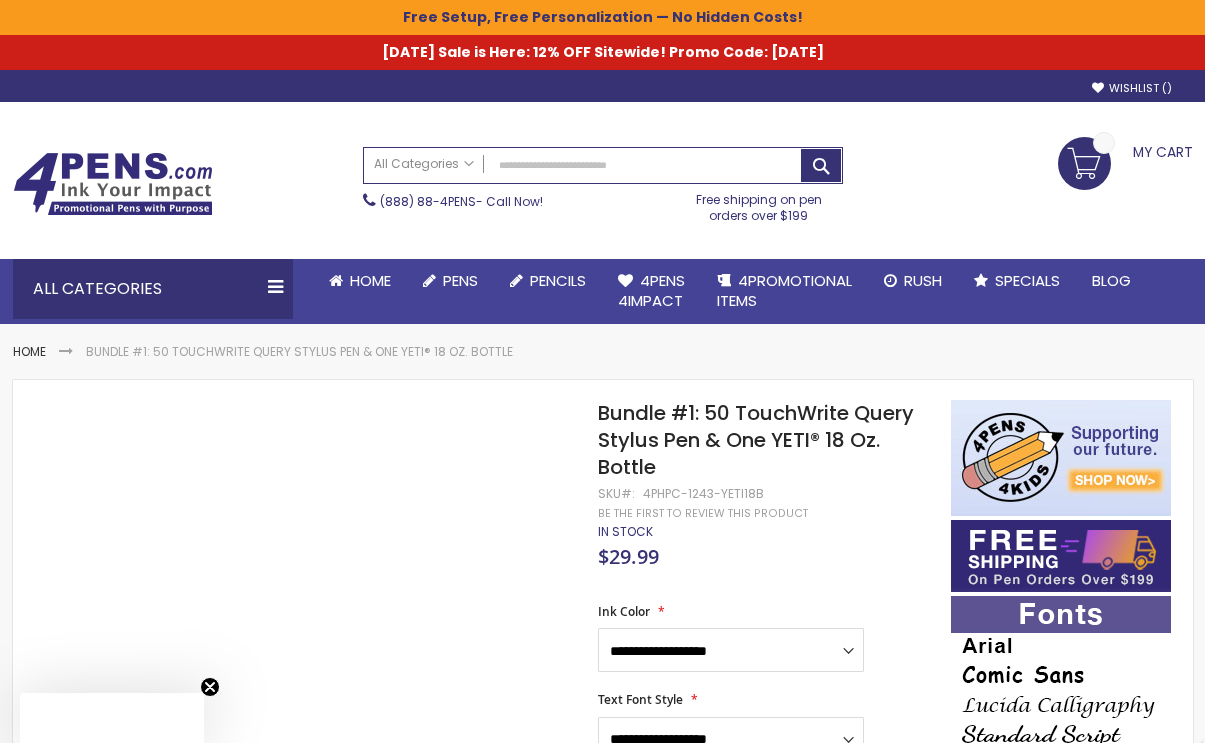 scroll, scrollTop: 0, scrollLeft: 0, axis: both 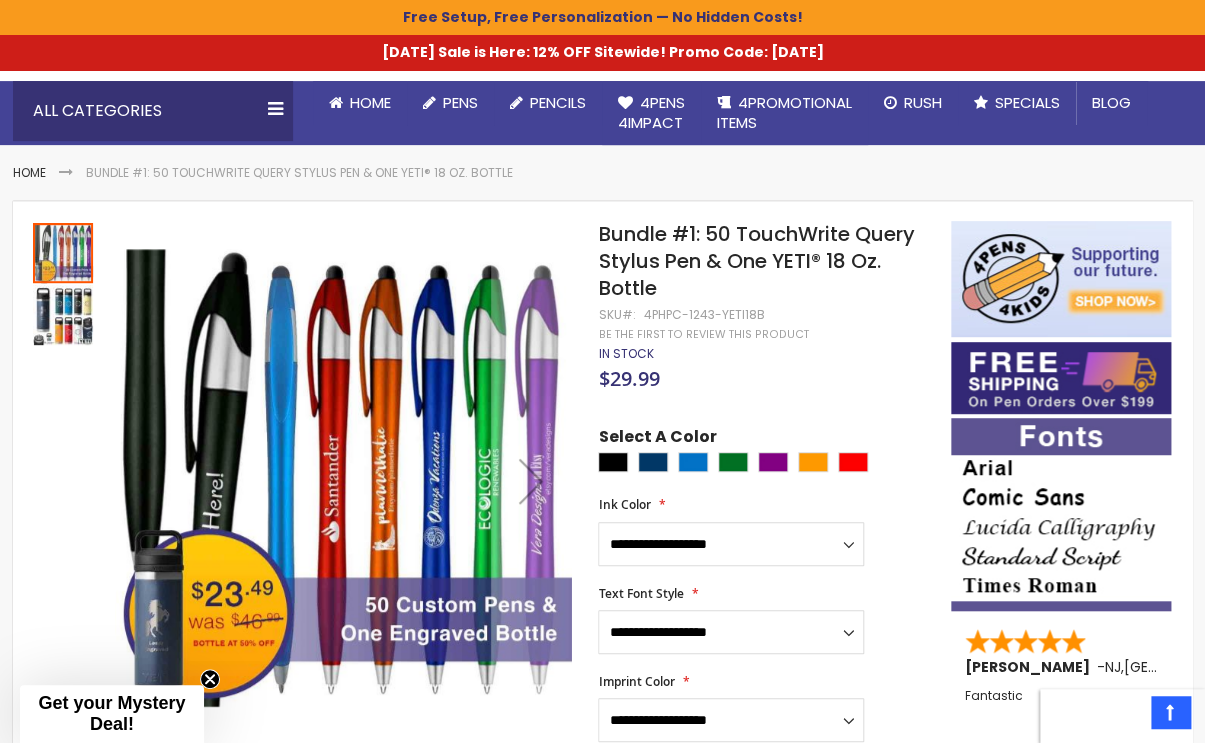 click at bounding box center (63, 315) 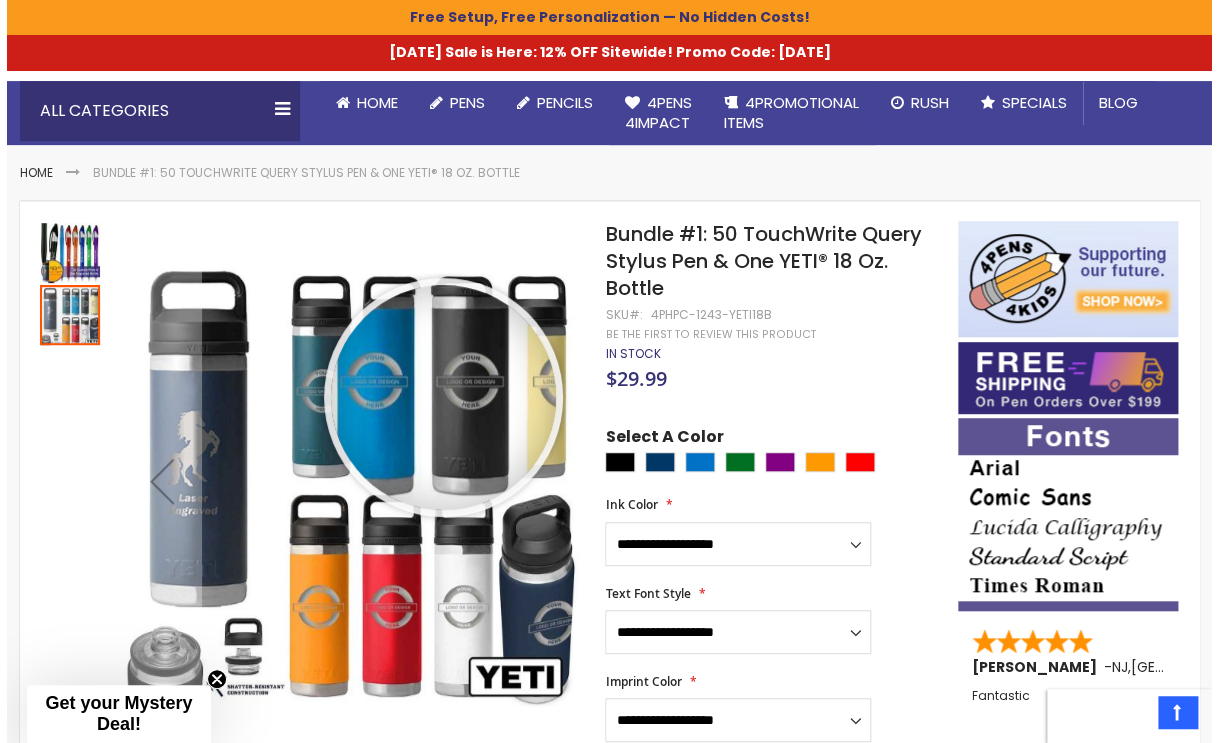 scroll, scrollTop: 0, scrollLeft: 0, axis: both 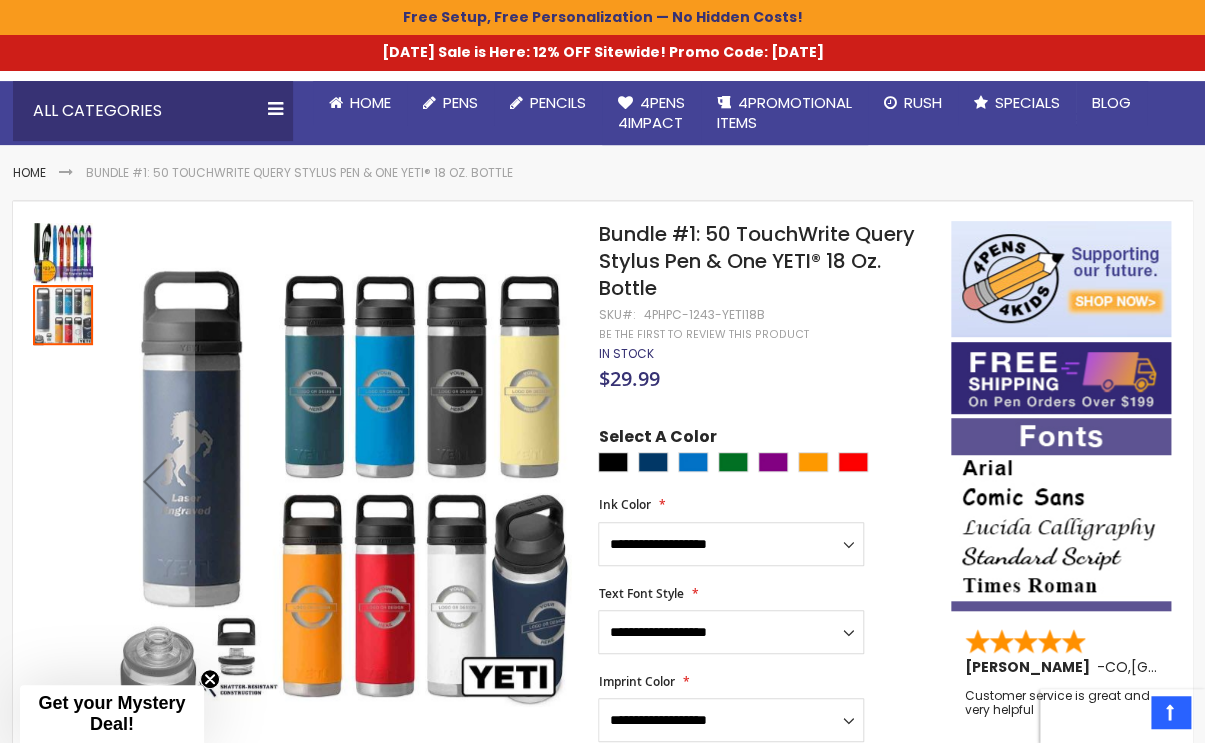 click at bounding box center [63, 253] 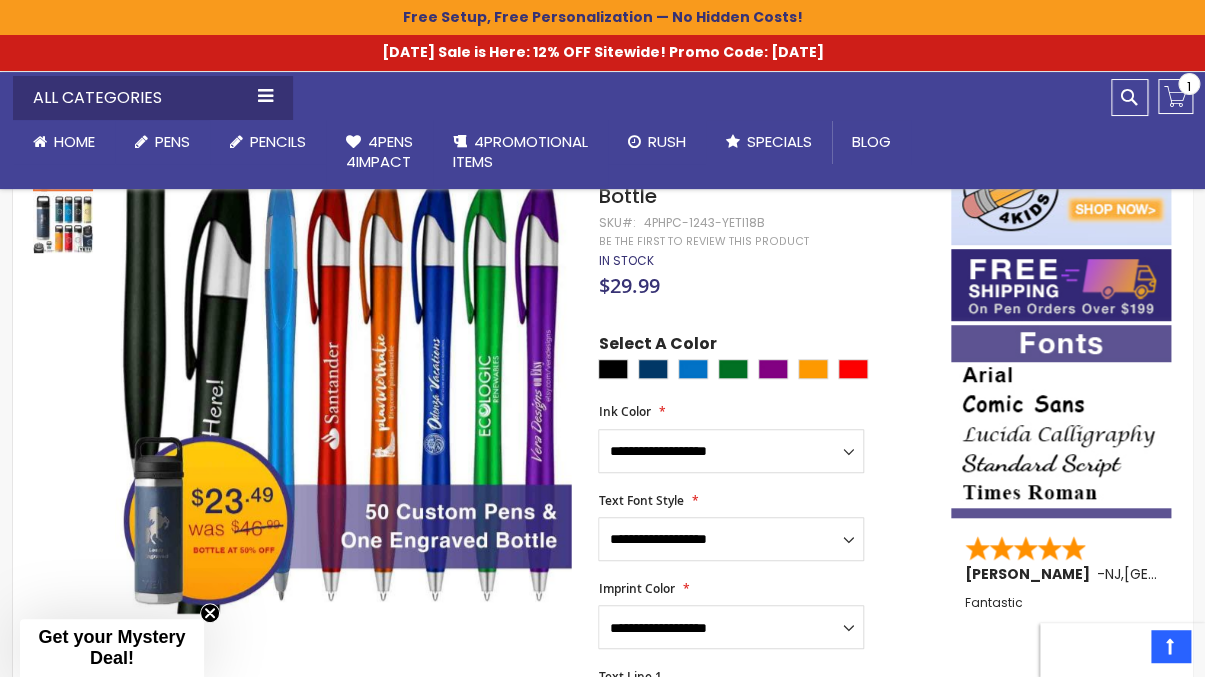 scroll, scrollTop: 272, scrollLeft: 0, axis: vertical 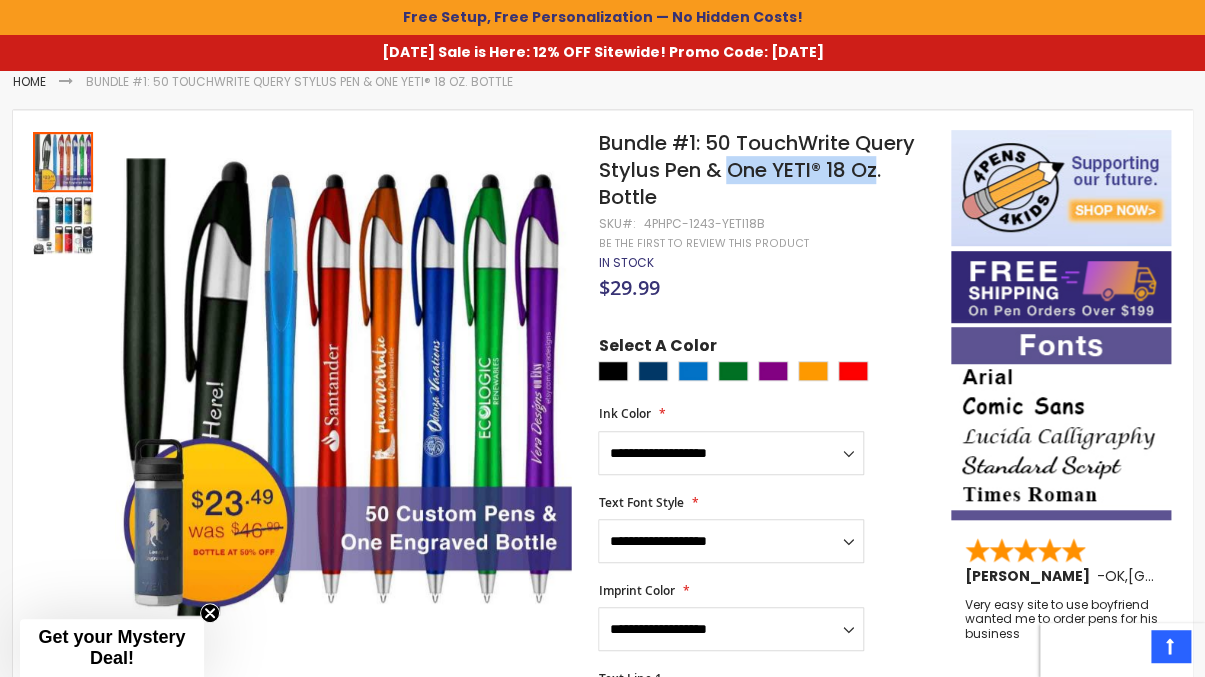 drag, startPoint x: 731, startPoint y: 166, endPoint x: 878, endPoint y: 180, distance: 147.66516 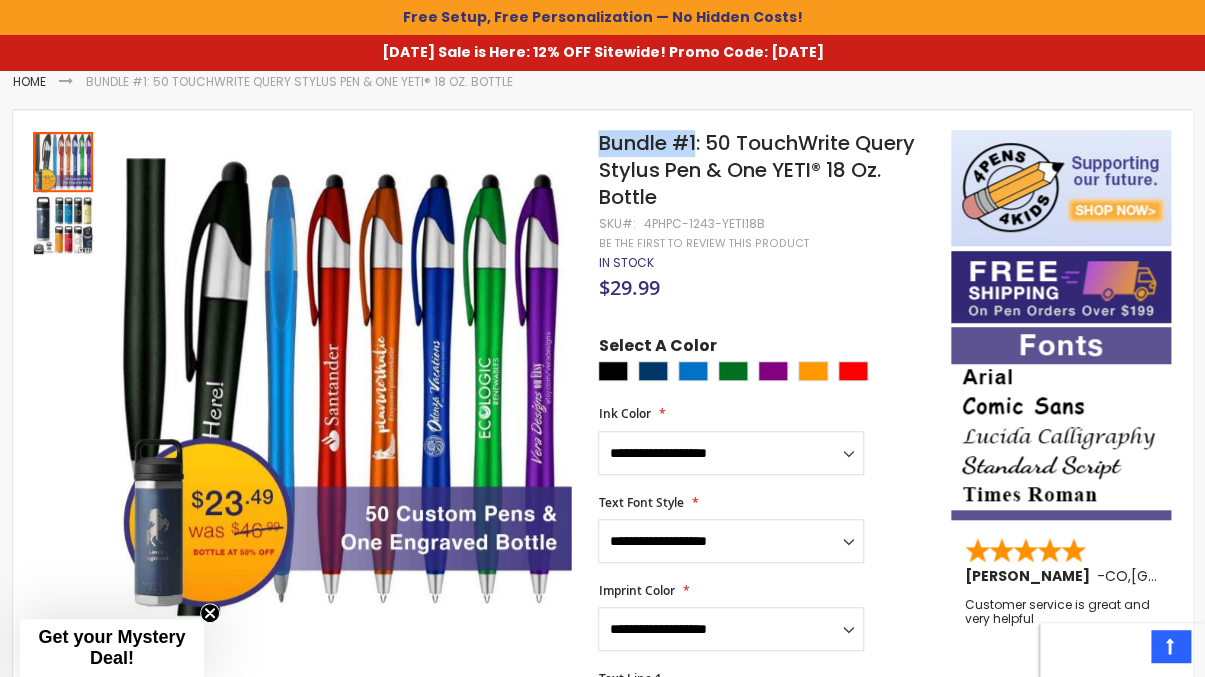 drag, startPoint x: 598, startPoint y: 140, endPoint x: 698, endPoint y: 142, distance: 100.02 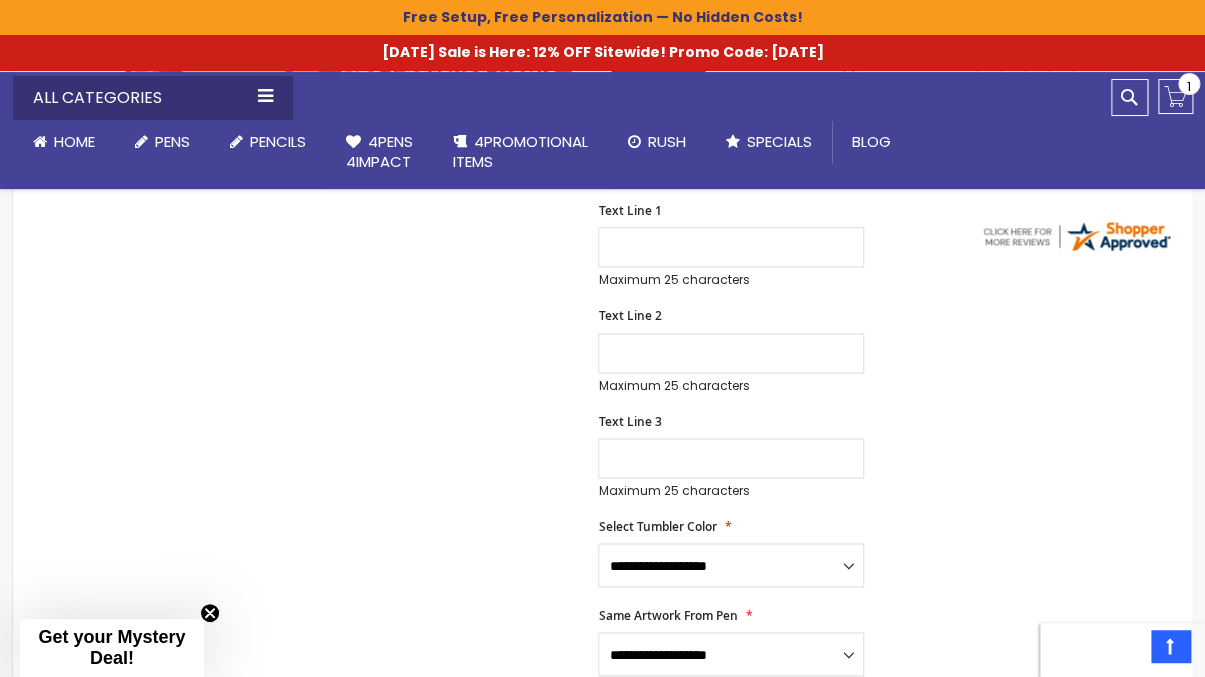 scroll, scrollTop: 818, scrollLeft: 0, axis: vertical 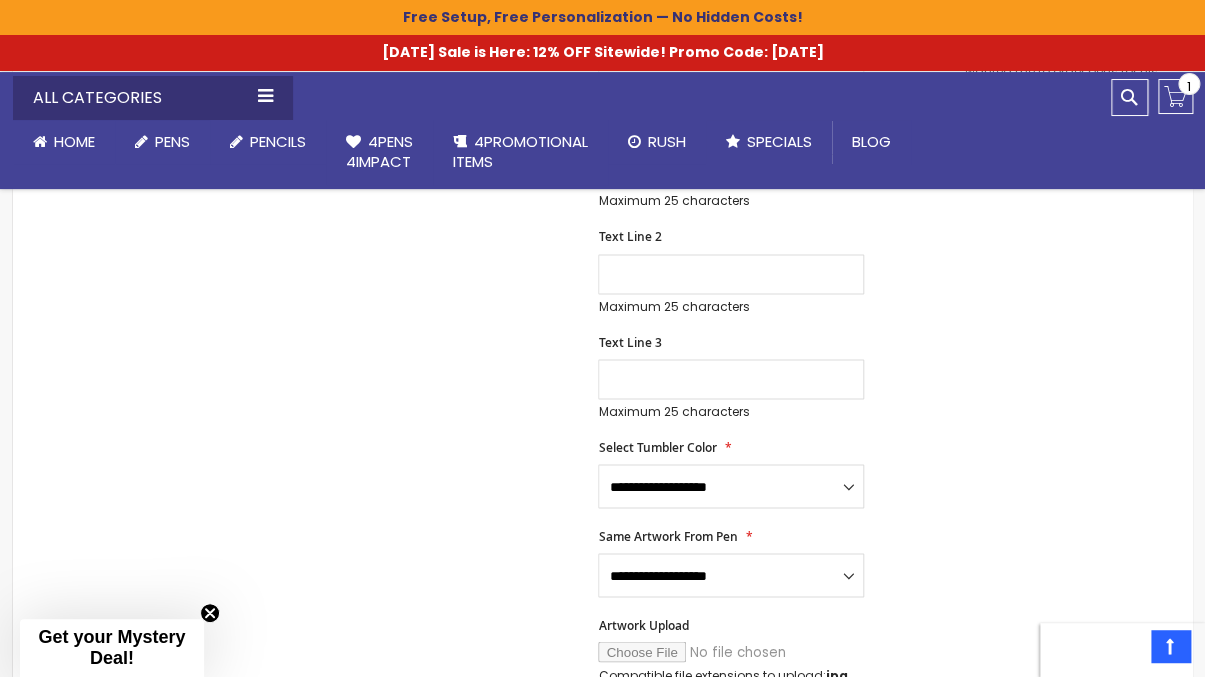 click on "Select Tumbler Color" at bounding box center (657, 447) 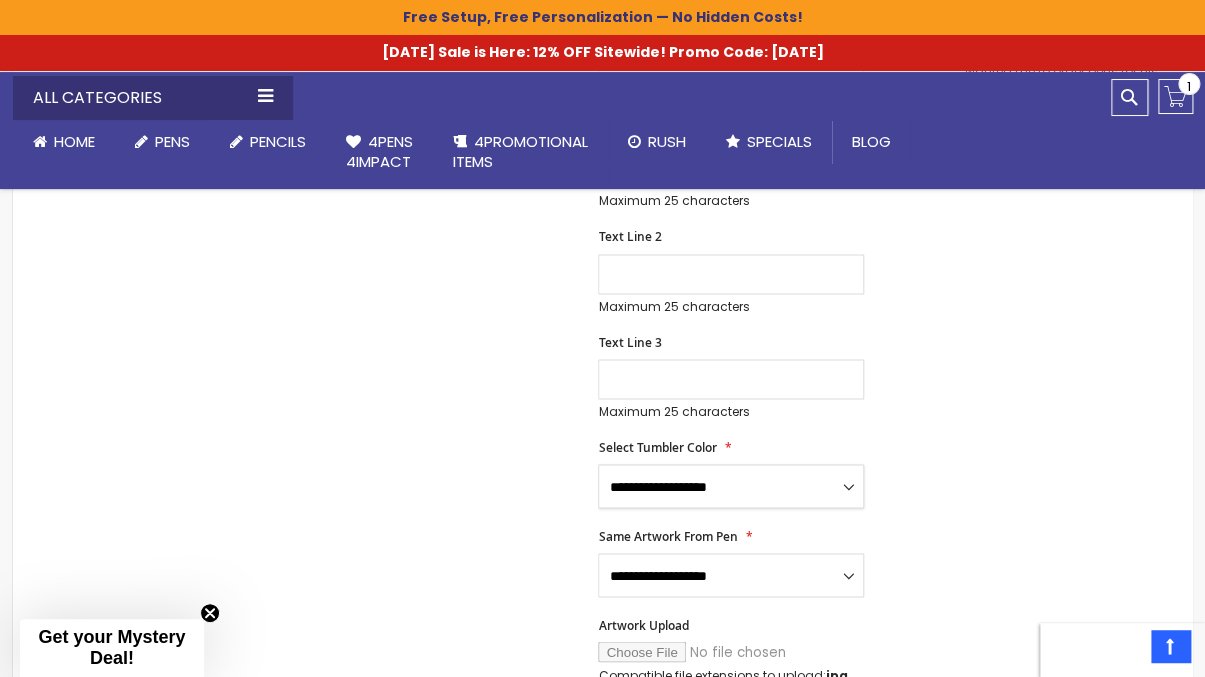click on "**********" at bounding box center (731, 486) 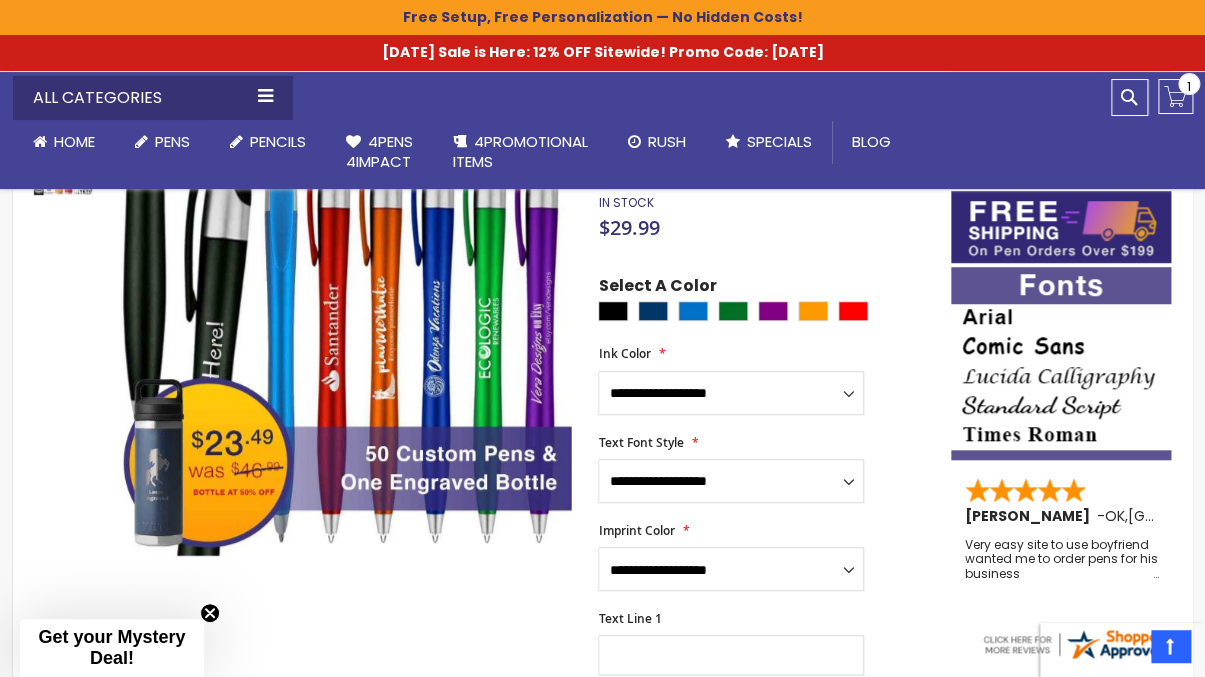 scroll, scrollTop: 363, scrollLeft: 0, axis: vertical 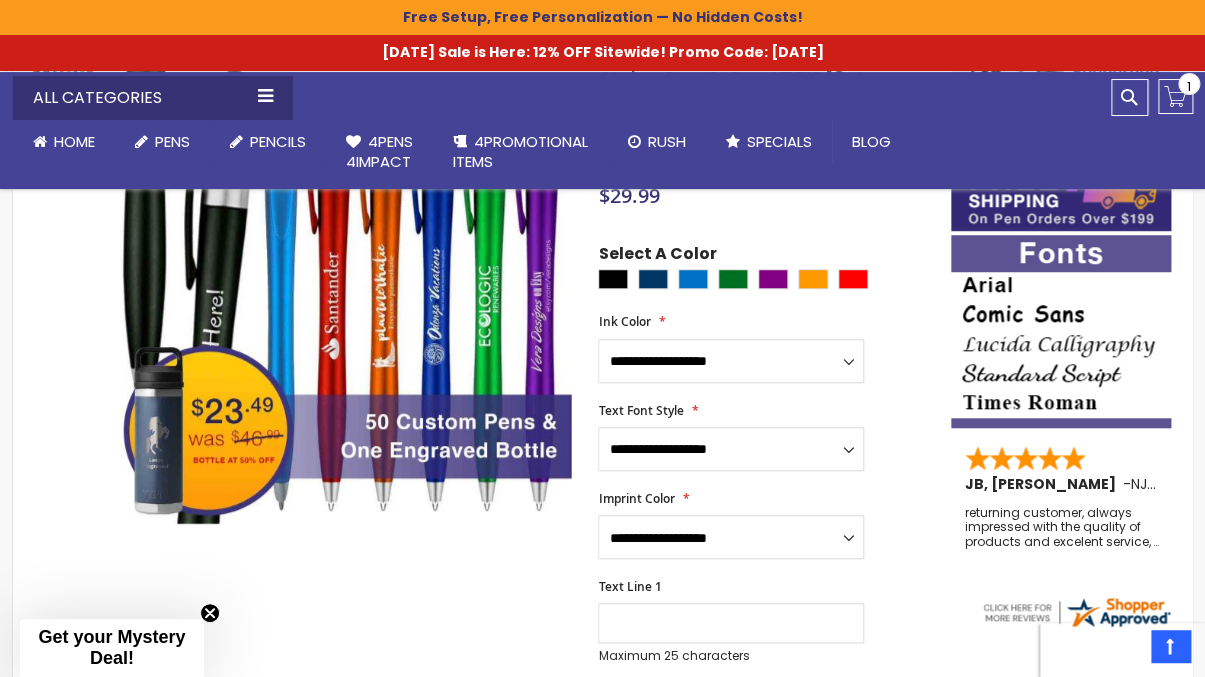 click on "Select A Color" at bounding box center [657, 256] 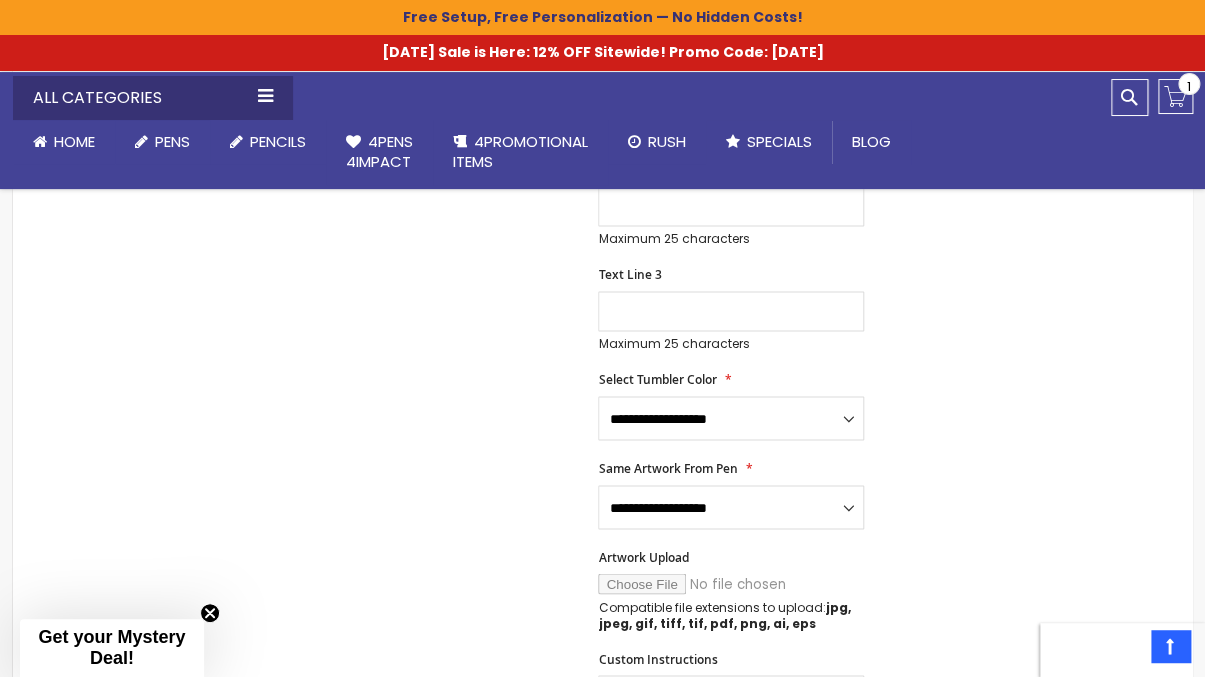 scroll, scrollTop: 909, scrollLeft: 0, axis: vertical 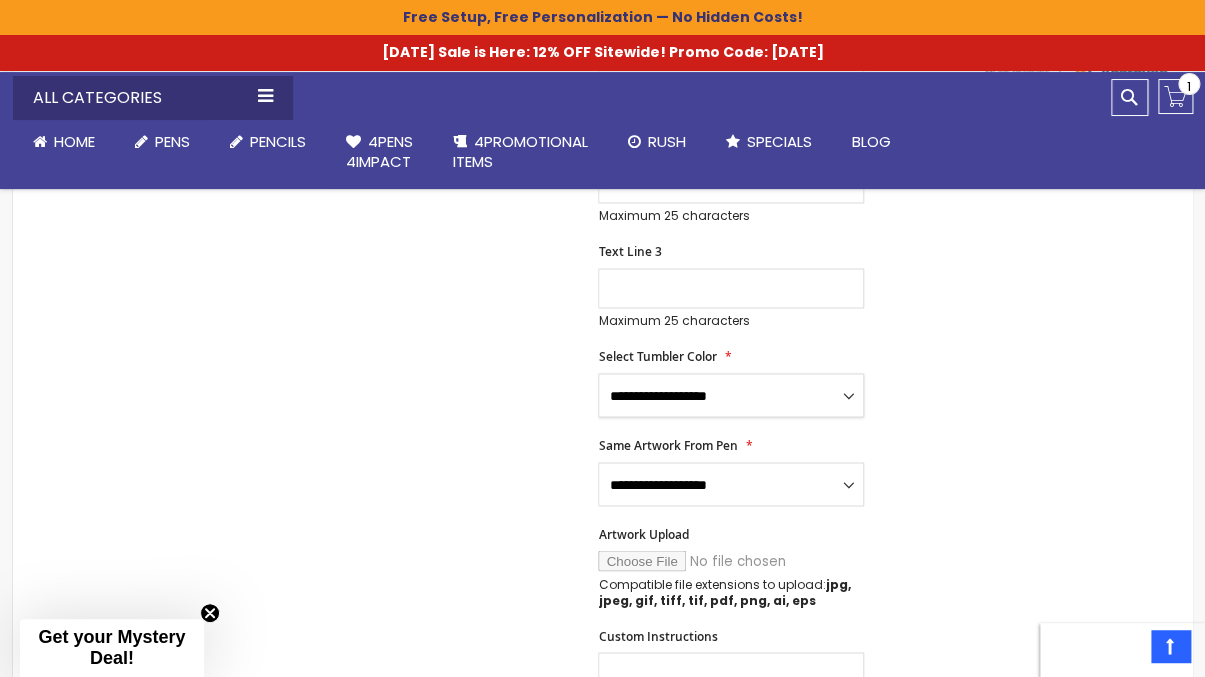 click on "**********" at bounding box center [731, 395] 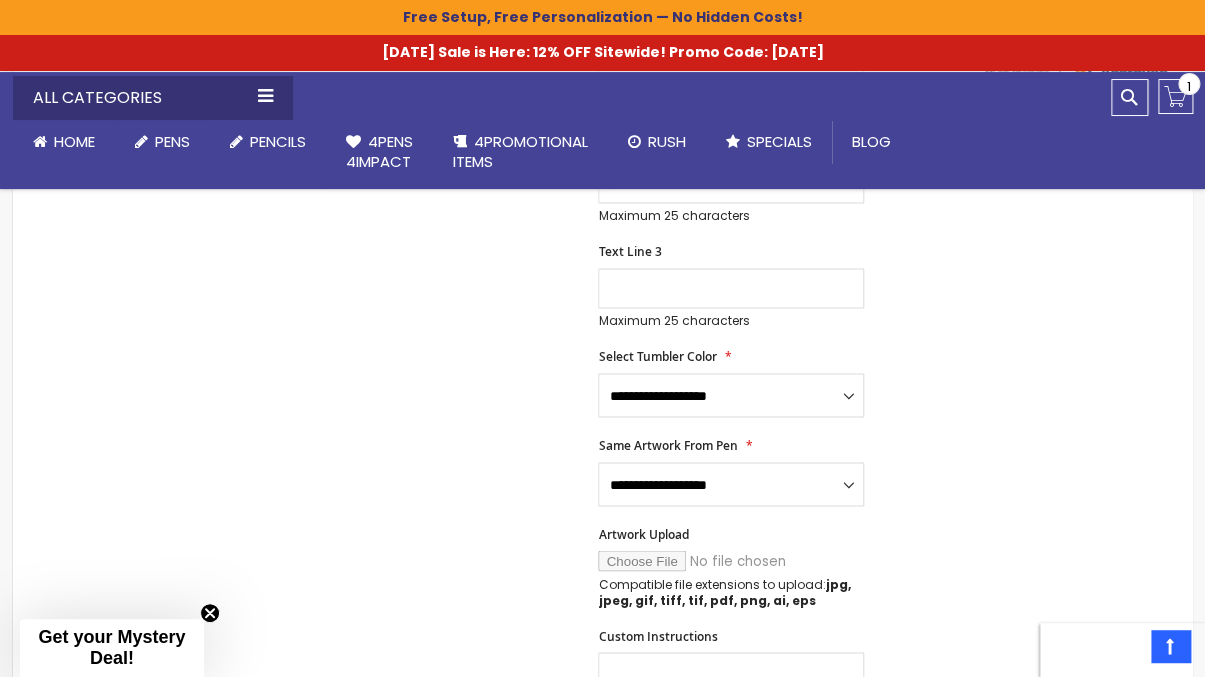 click on "Skip to the end of the images gallery
Skip to the beginning of the images gallery
Bundle #1: 50 TouchWrite Query Stylus Pen & One YETI® 18 Oz. Bottle
SKU
4PHPC-1243-YETI18B
Be the first to review this product
In stock
Only  %1  left
$29.99" at bounding box center [603, 548] 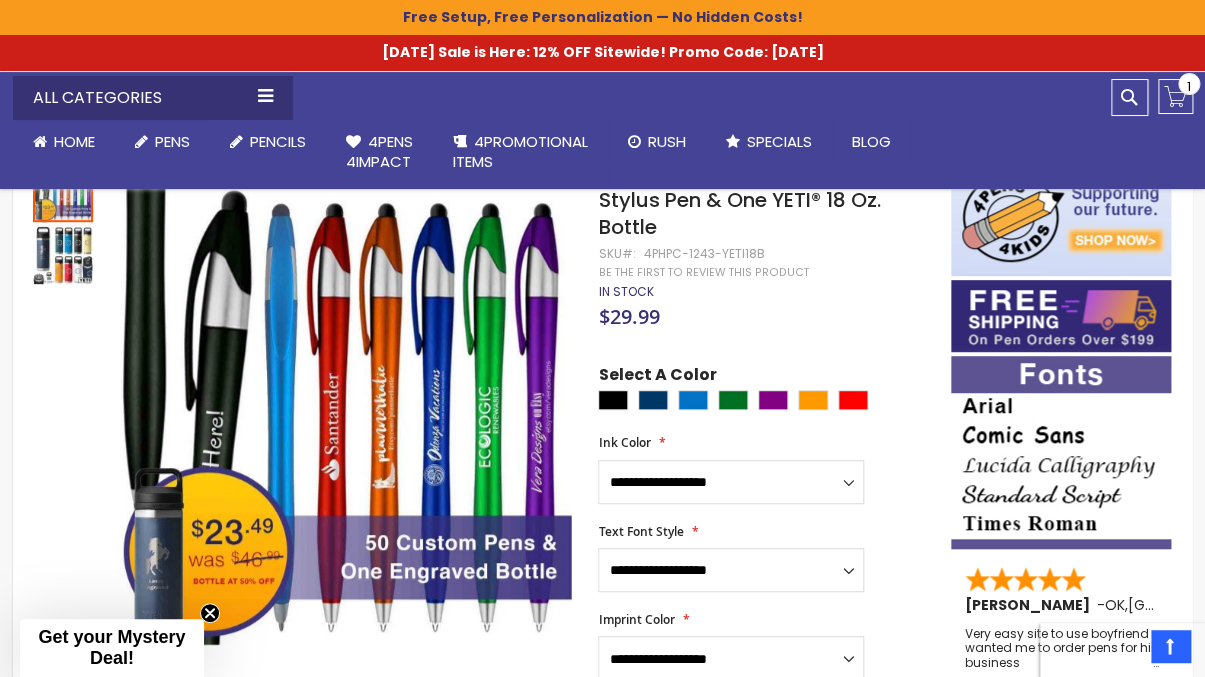 scroll, scrollTop: 181, scrollLeft: 0, axis: vertical 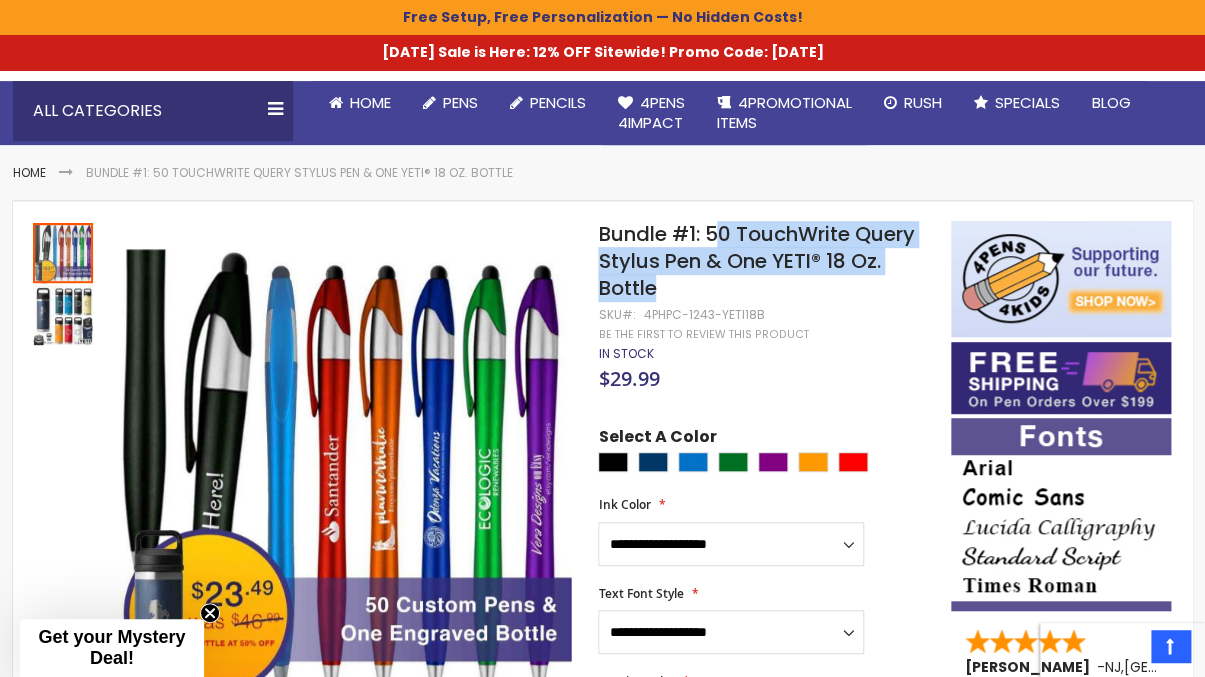 drag, startPoint x: 714, startPoint y: 232, endPoint x: 873, endPoint y: 276, distance: 164.97575 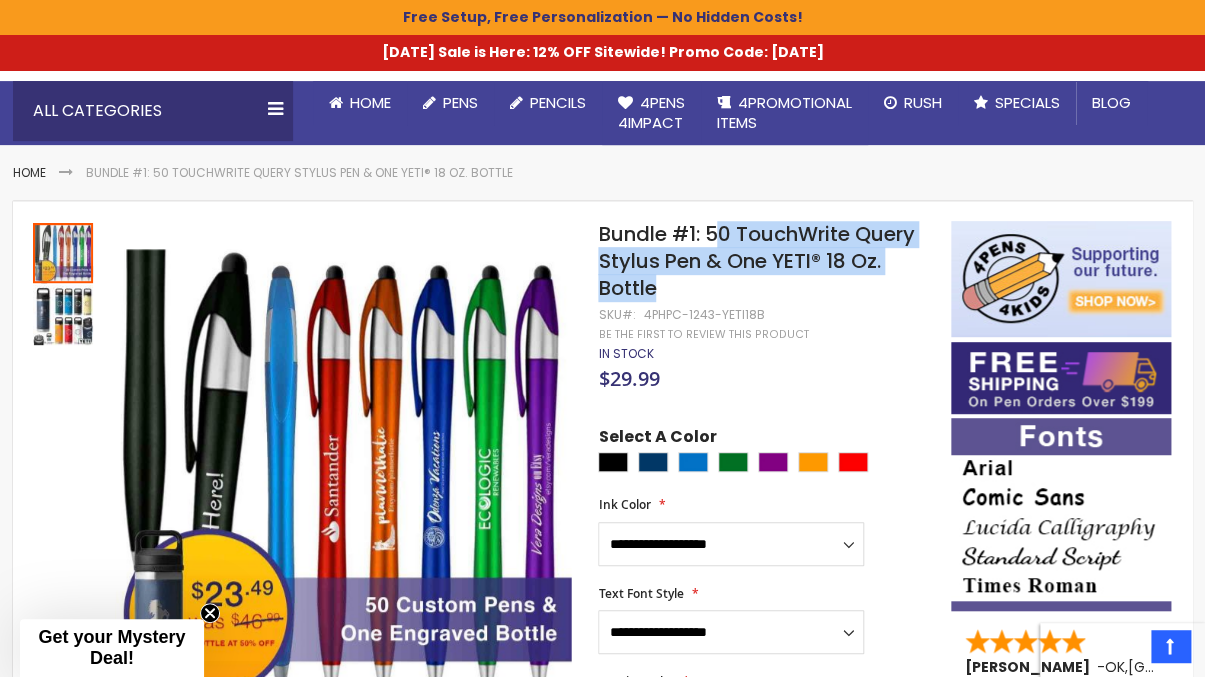click on "Bundle #1: 50 TouchWrite Query Stylus Pen & One YETI® 18 Oz. Bottle" at bounding box center (756, 261) 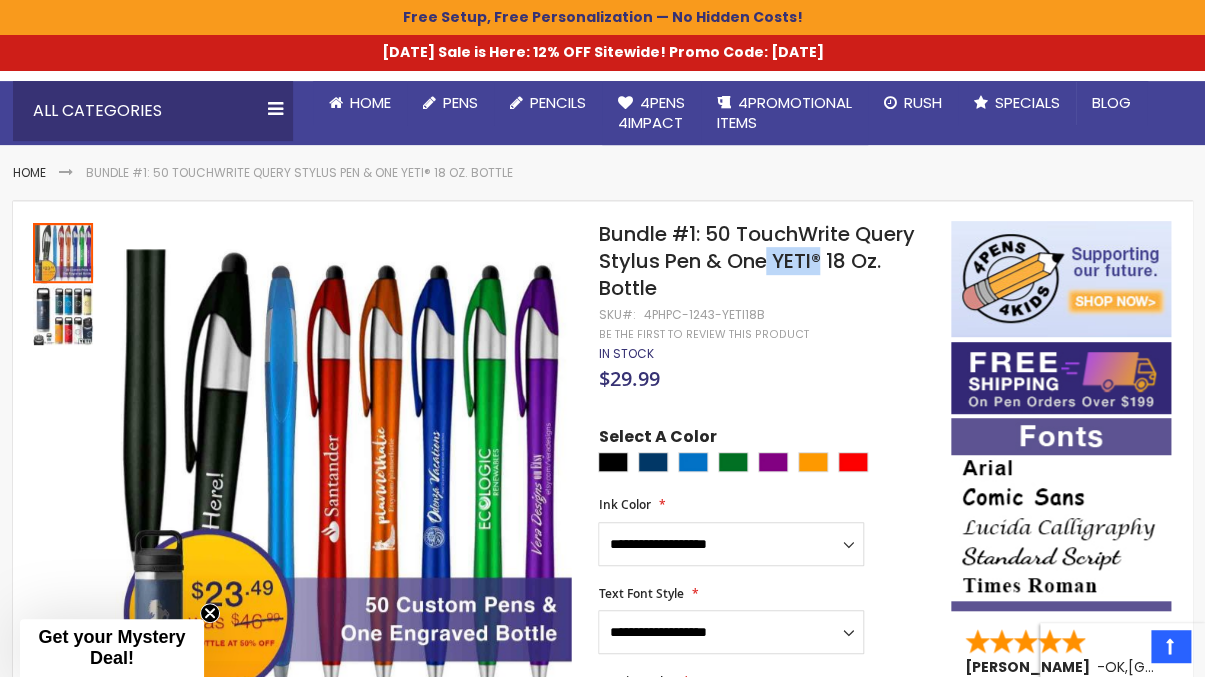 drag, startPoint x: 769, startPoint y: 260, endPoint x: 818, endPoint y: 264, distance: 49.162994 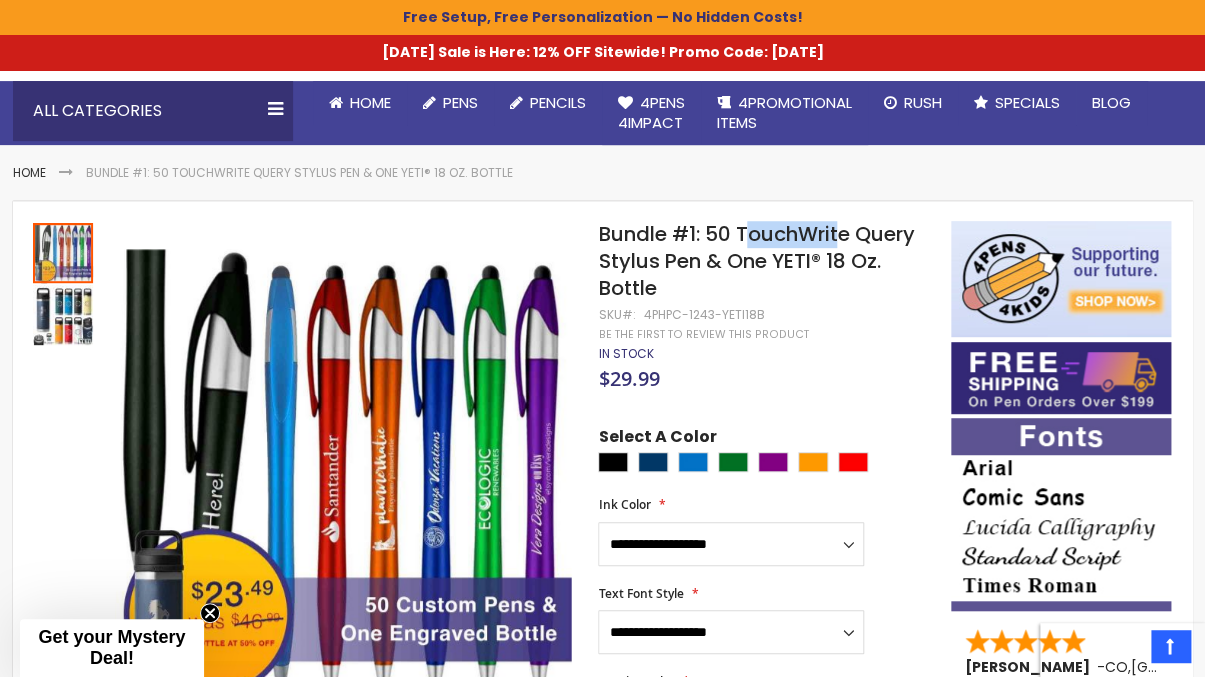 drag, startPoint x: 746, startPoint y: 234, endPoint x: 837, endPoint y: 245, distance: 91.66242 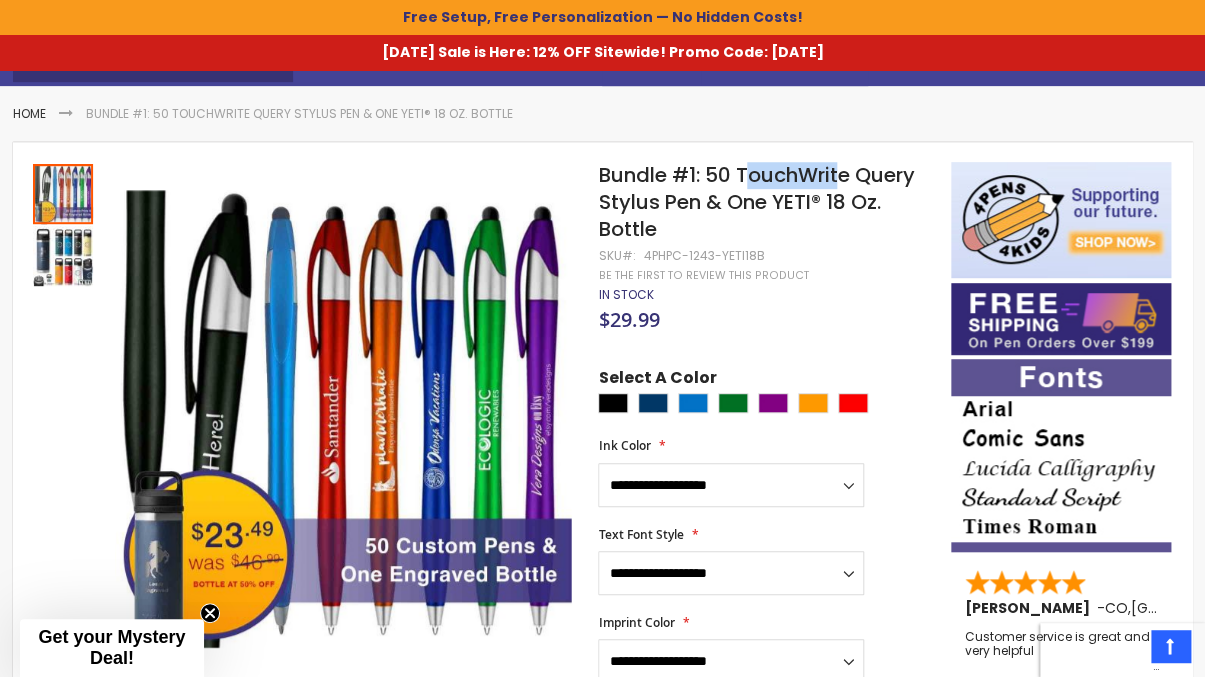 scroll, scrollTop: 272, scrollLeft: 0, axis: vertical 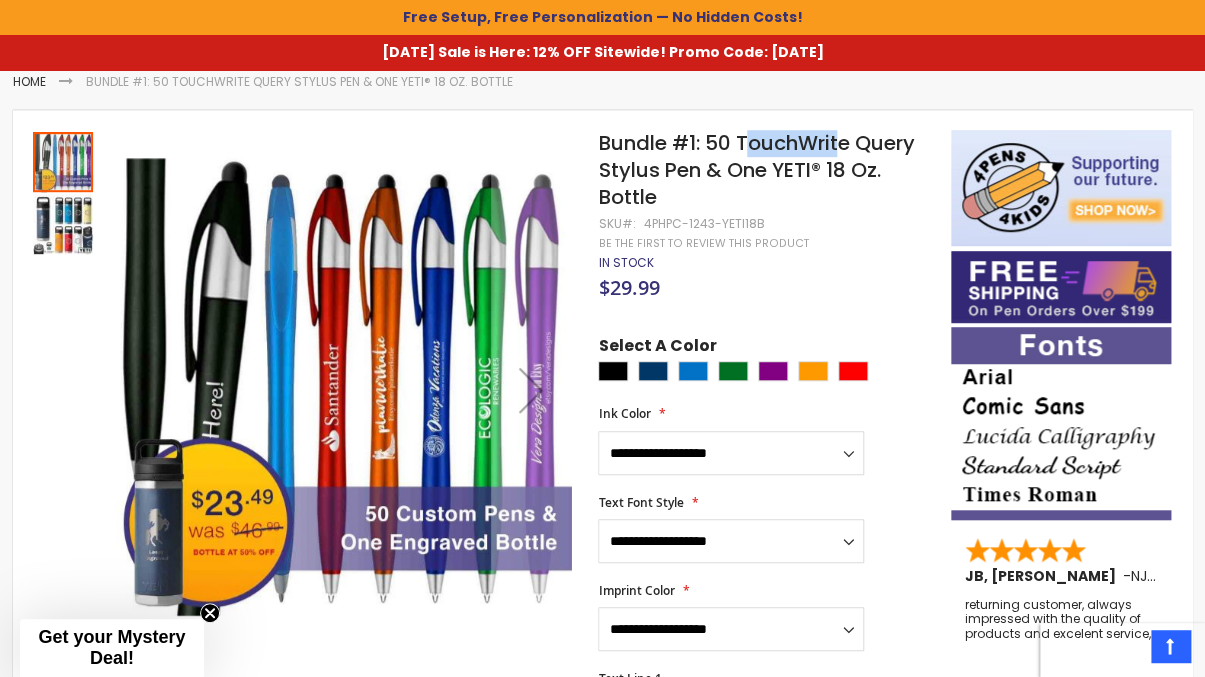 click at bounding box center (63, 224) 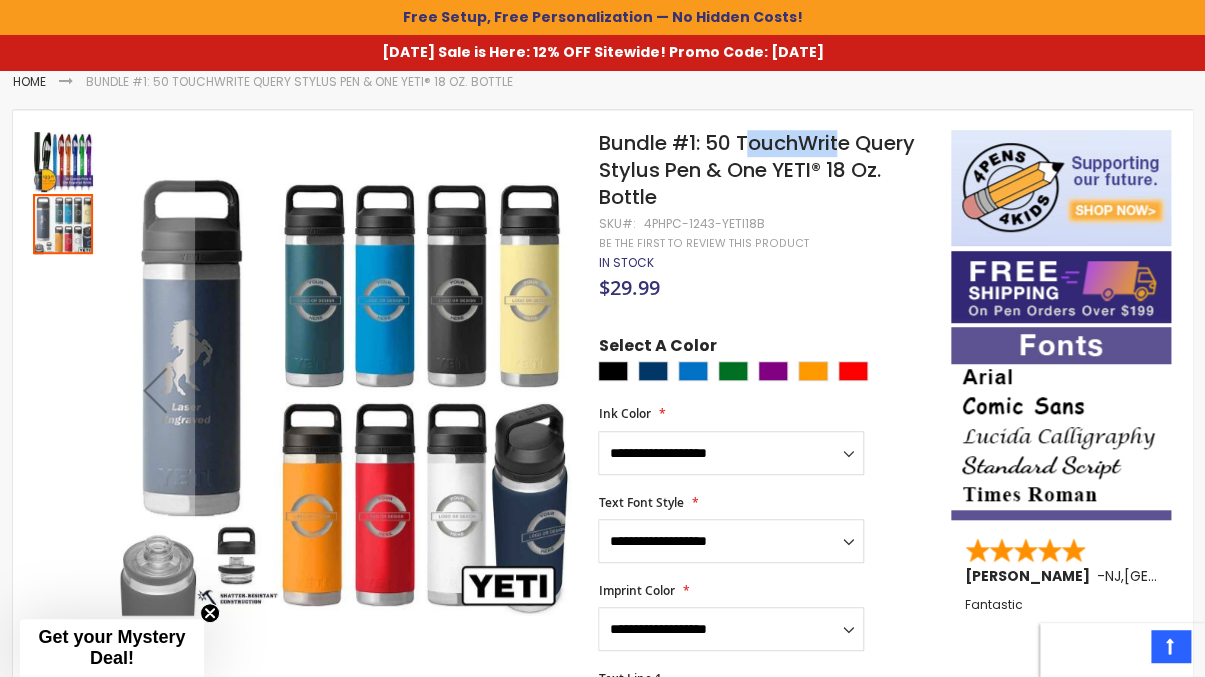 click at bounding box center (63, 162) 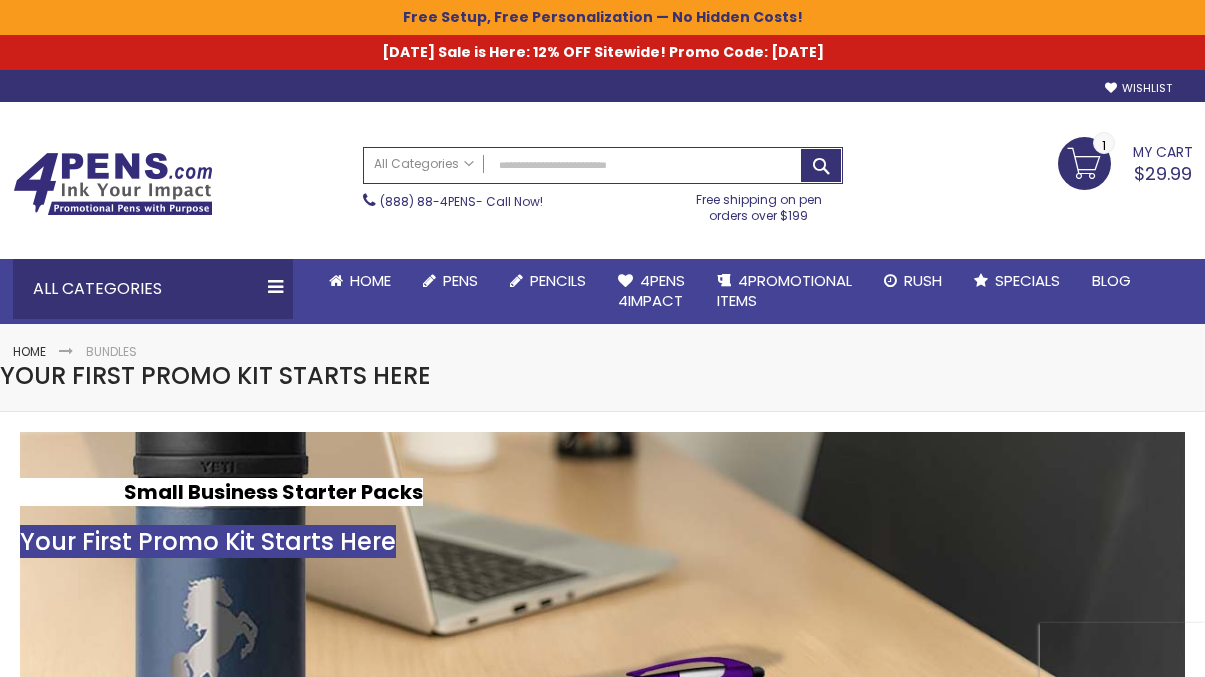 scroll, scrollTop: 0, scrollLeft: 0, axis: both 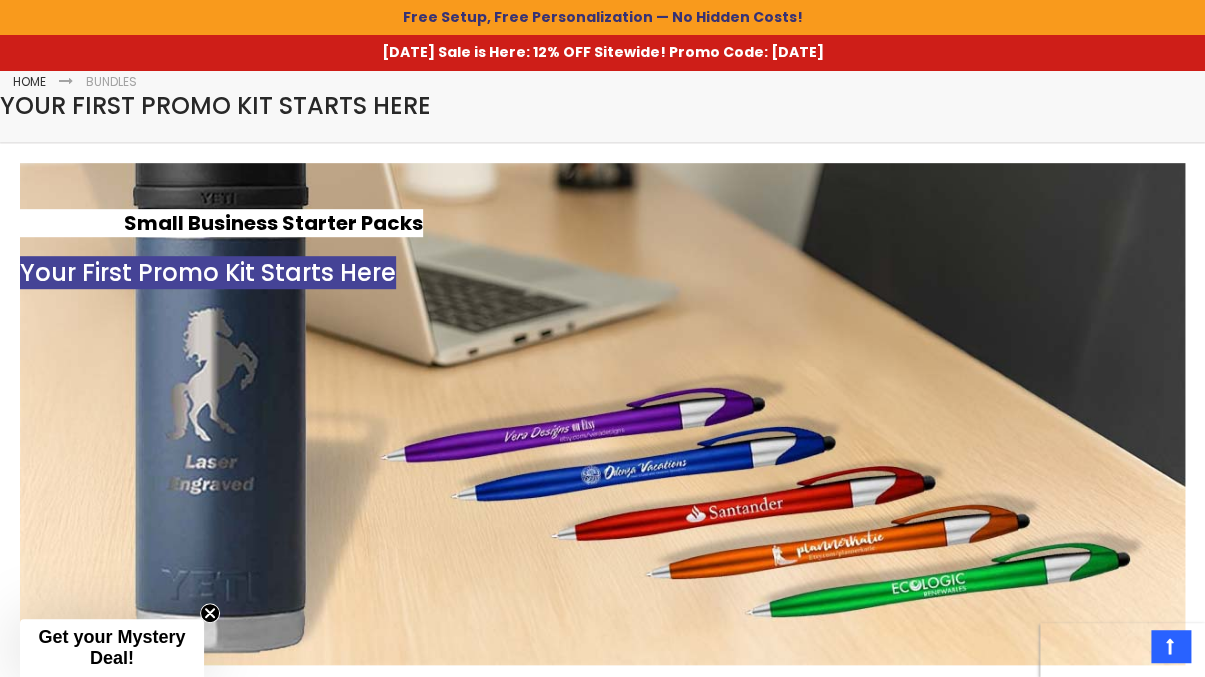 drag, startPoint x: 138, startPoint y: 219, endPoint x: 426, endPoint y: 227, distance: 288.11108 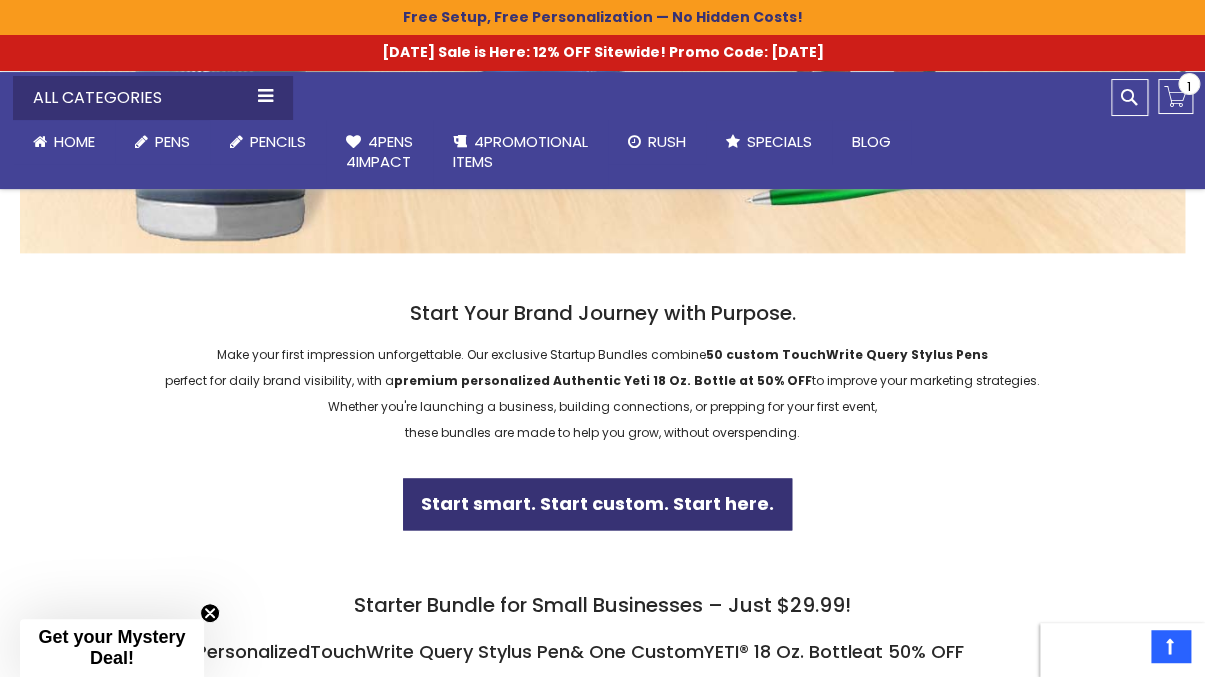 scroll, scrollTop: 727, scrollLeft: 0, axis: vertical 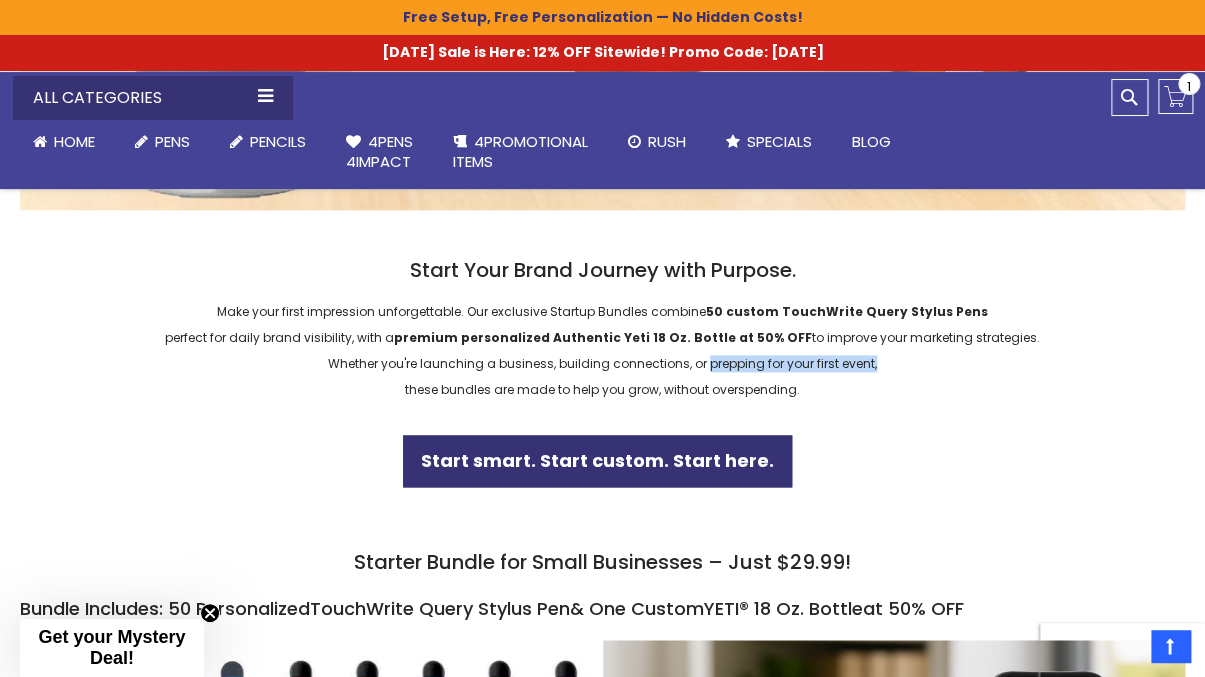 drag, startPoint x: 705, startPoint y: 362, endPoint x: 874, endPoint y: 371, distance: 169.23947 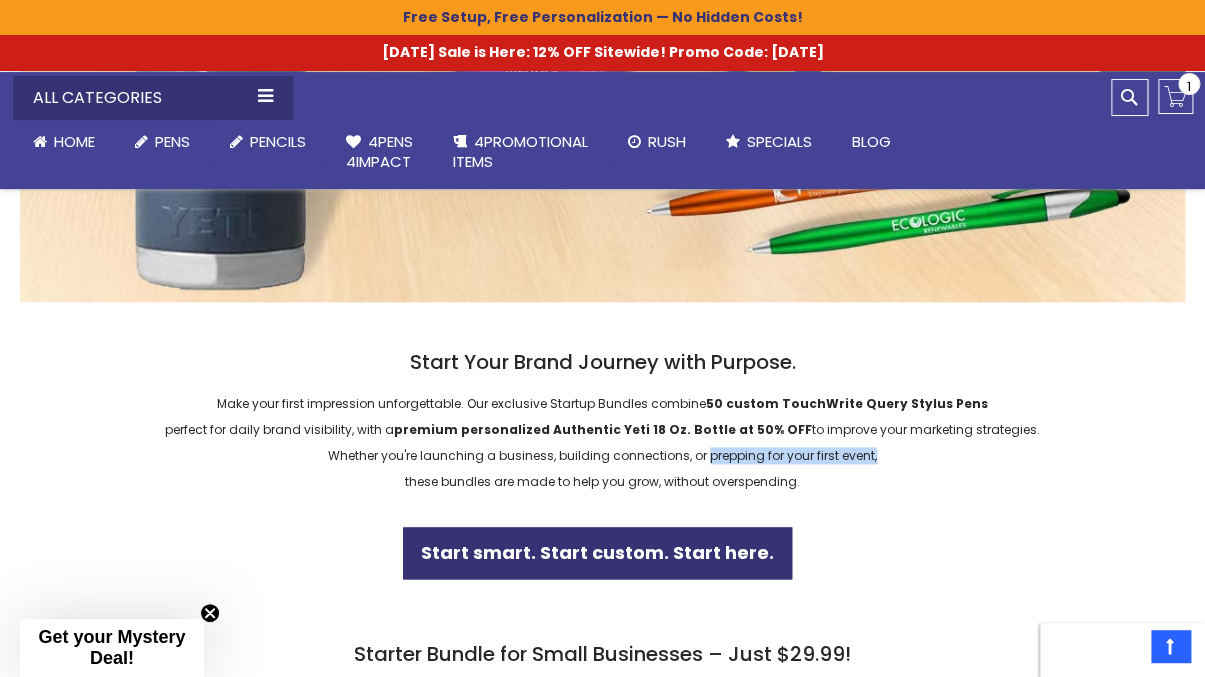 scroll, scrollTop: 636, scrollLeft: 0, axis: vertical 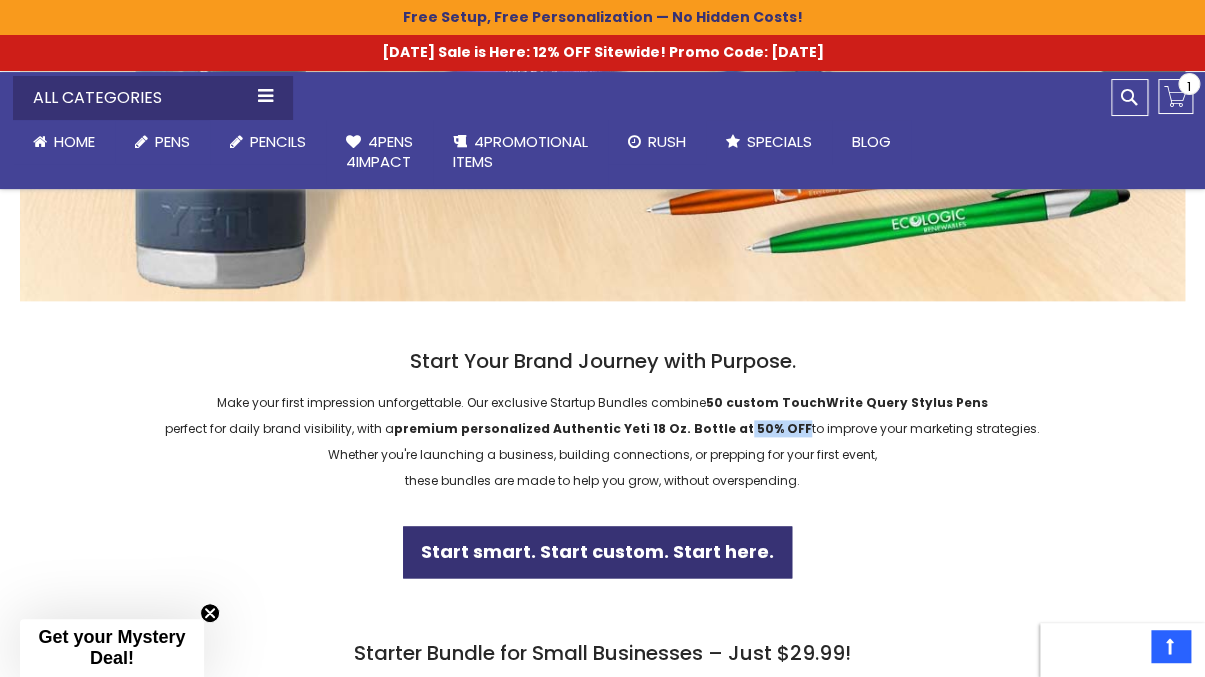 drag, startPoint x: 735, startPoint y: 426, endPoint x: 789, endPoint y: 428, distance: 54.037025 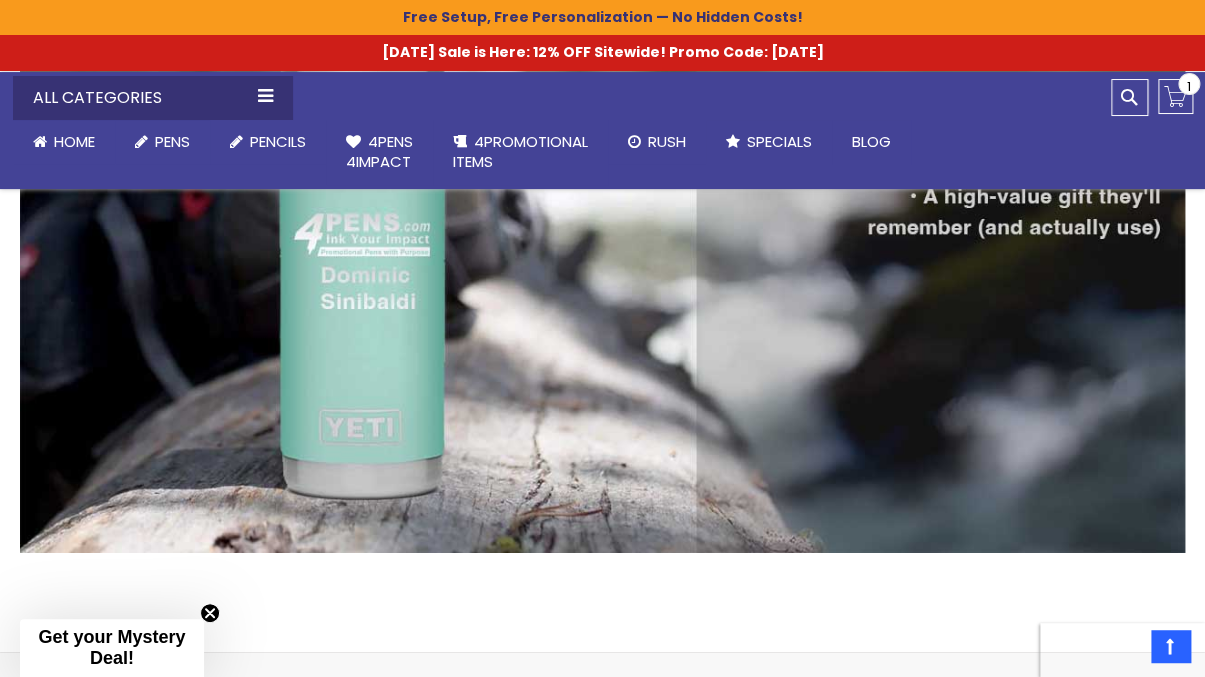 scroll, scrollTop: 2090, scrollLeft: 0, axis: vertical 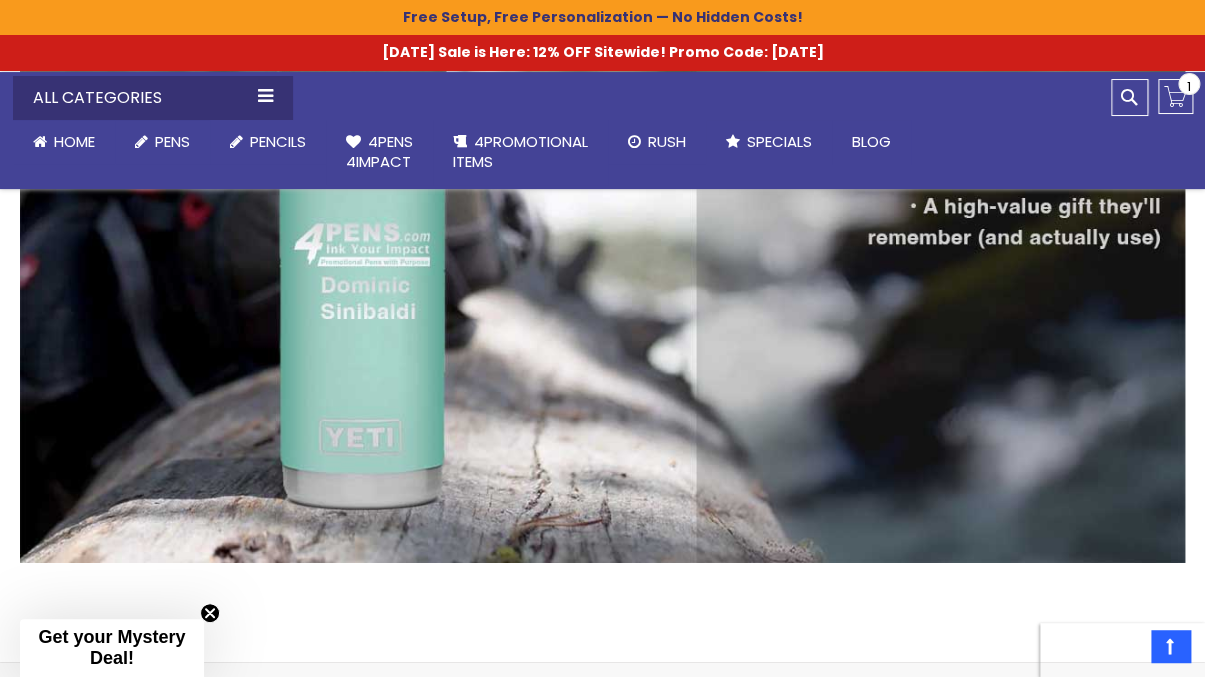 click on "Checkout as a new customer
Creating an account has many benefits:
See order and shipping status
Track order history
Check out faster
Create an Account
Checkout using your account
Email Address
Password
Sign In" at bounding box center (602, -507) 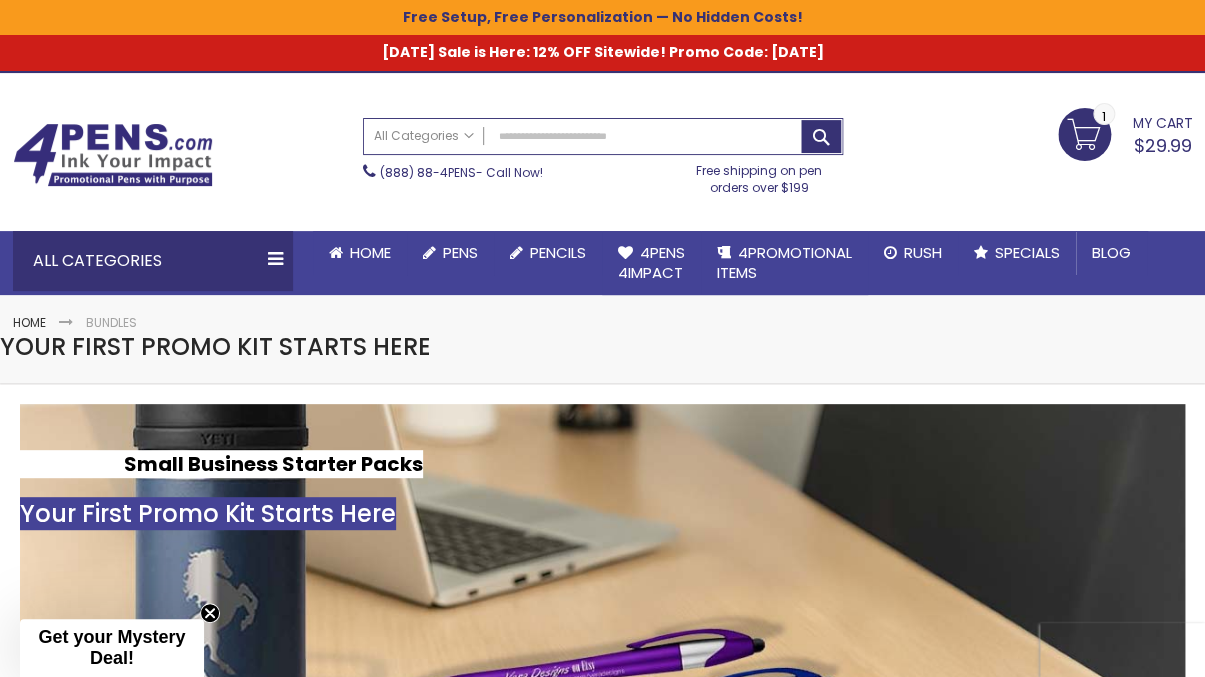 scroll, scrollTop: 0, scrollLeft: 0, axis: both 